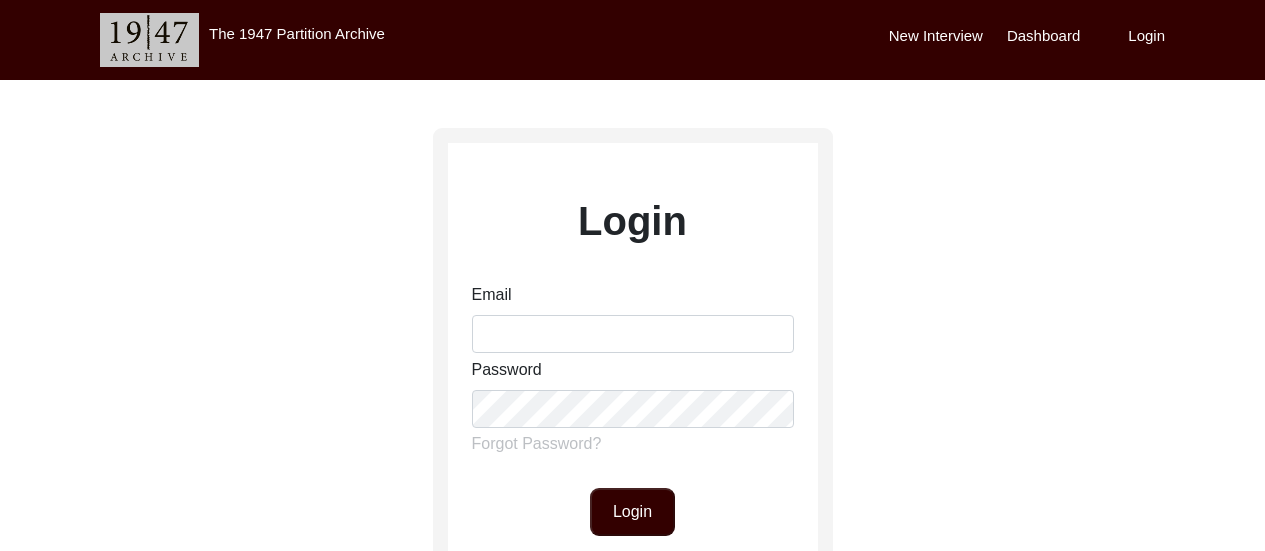 scroll, scrollTop: 0, scrollLeft: 0, axis: both 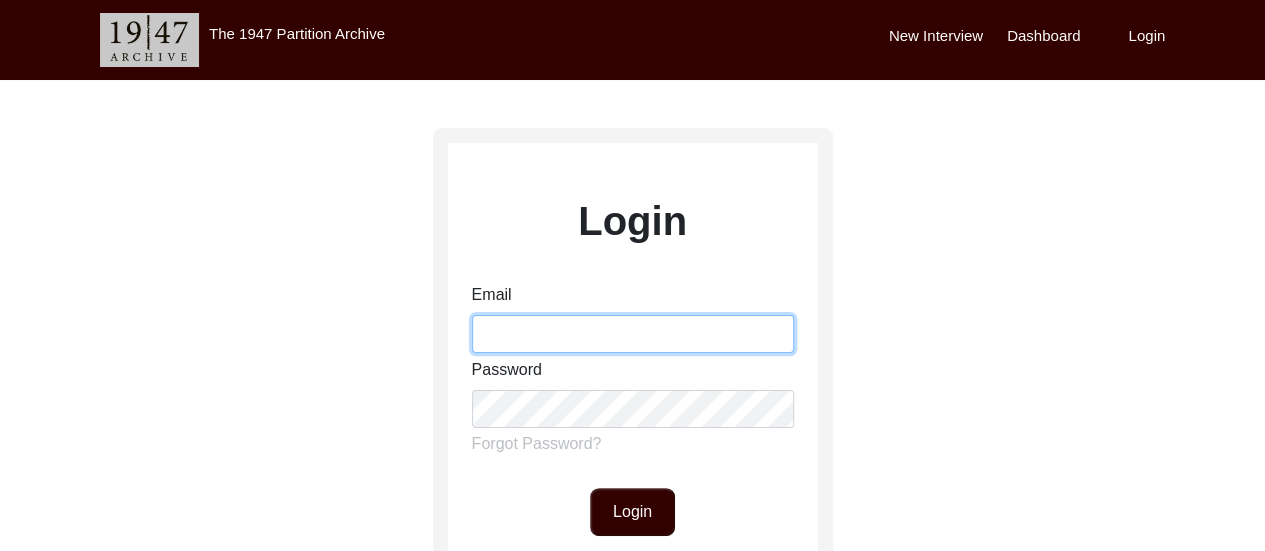 click on "Email" at bounding box center (633, 334) 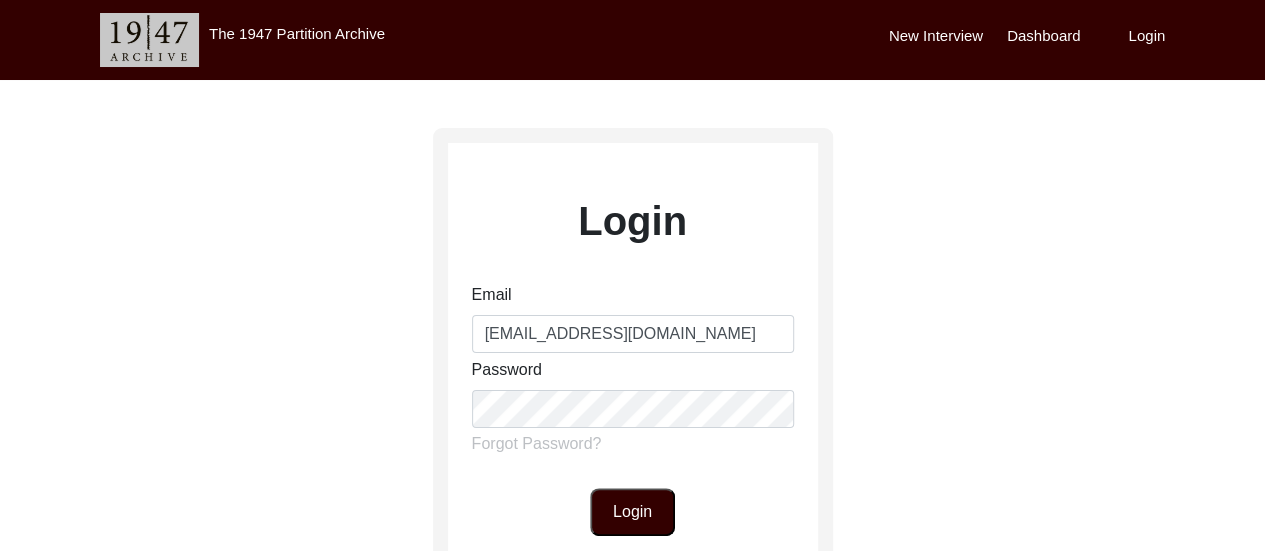 click on "Login" 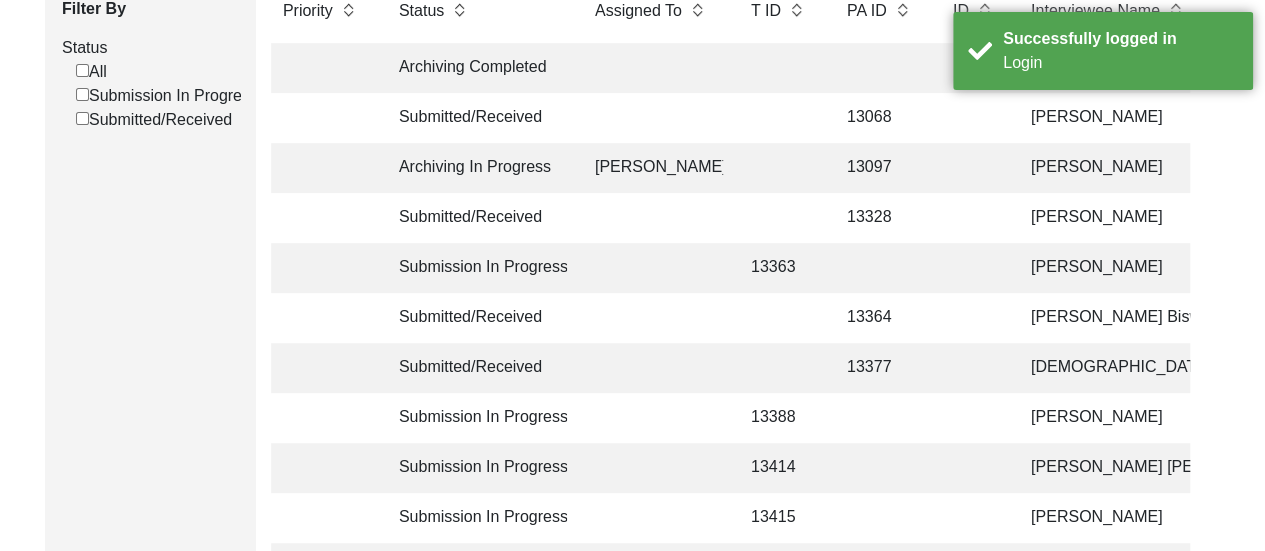 scroll, scrollTop: 320, scrollLeft: 0, axis: vertical 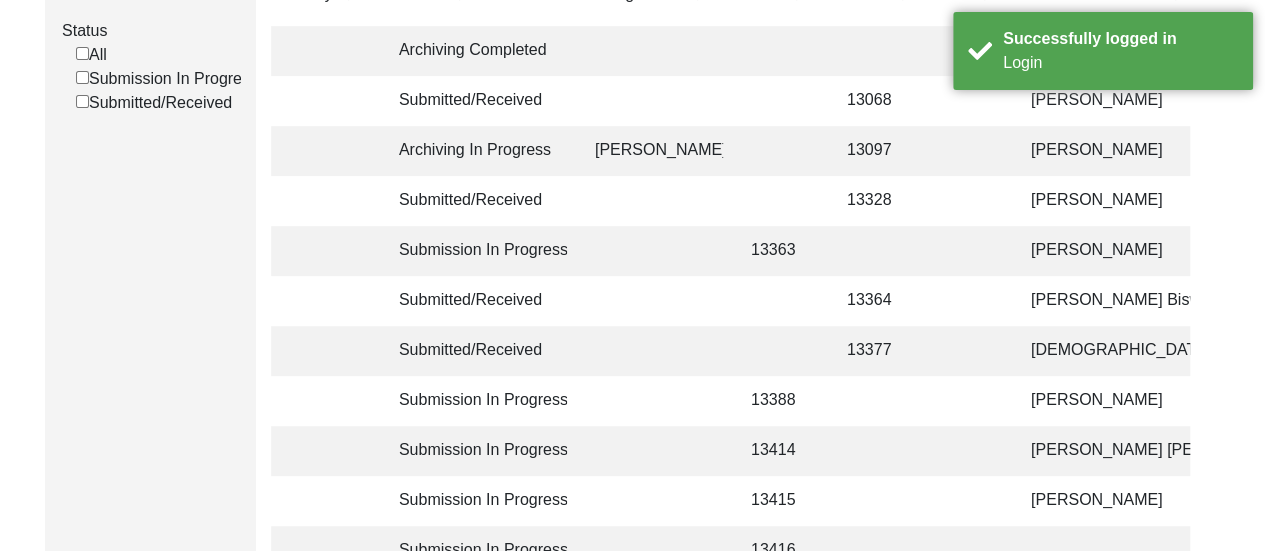 click 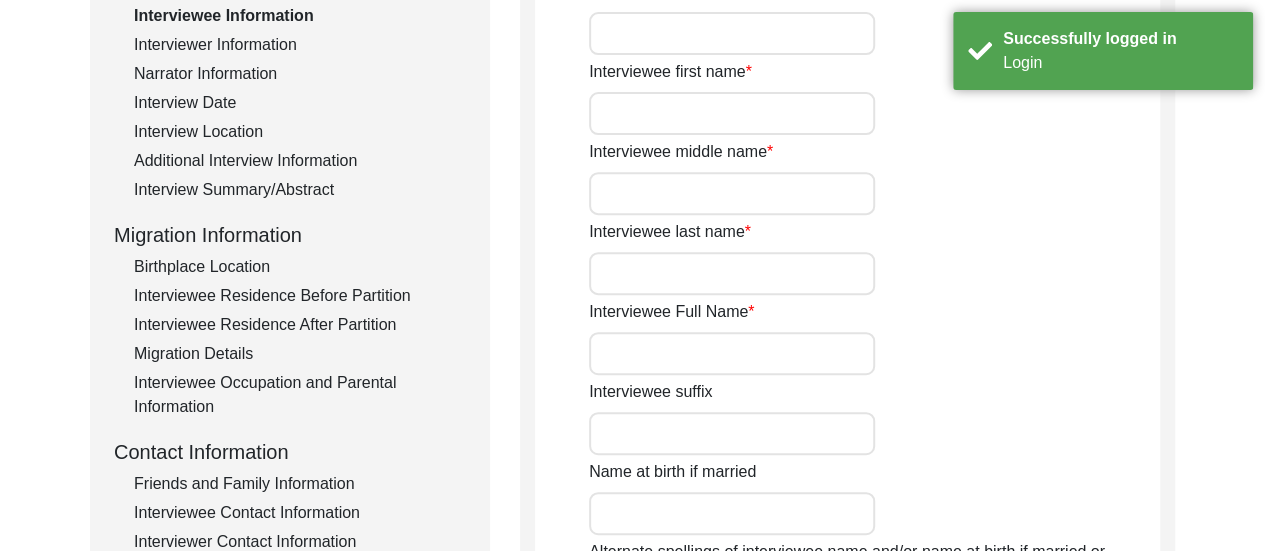 type on "Sadhan" 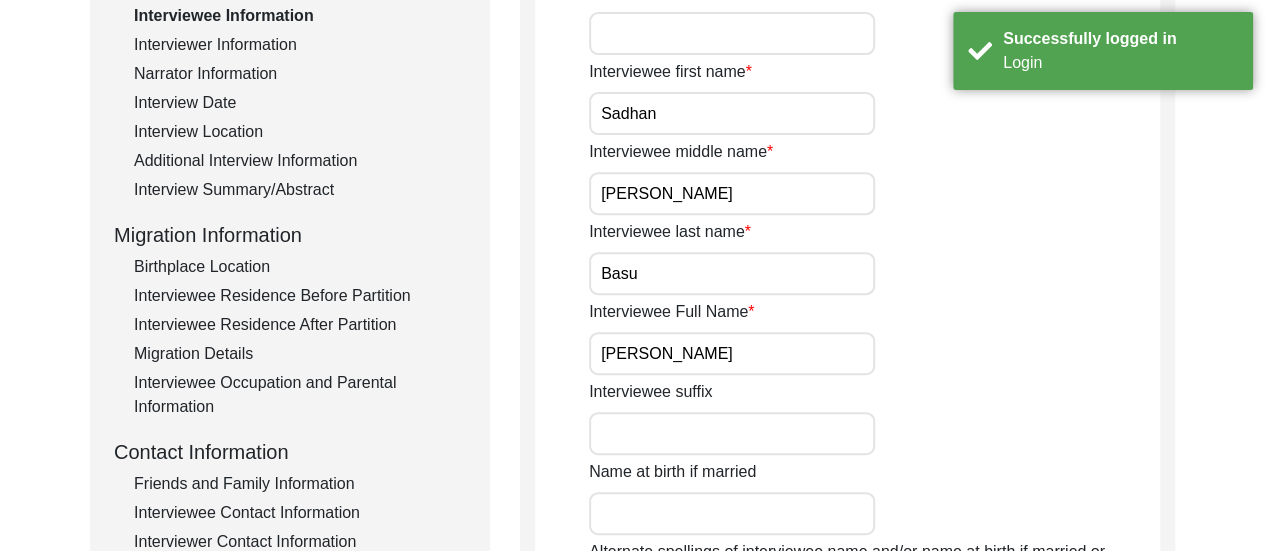type on "Bengali" 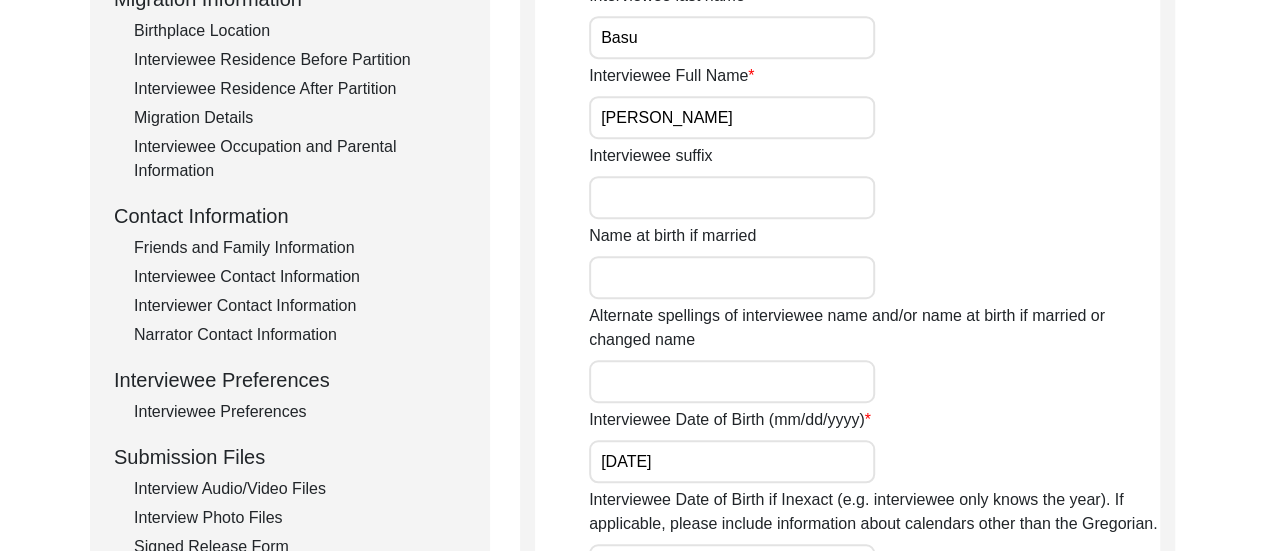 scroll, scrollTop: 560, scrollLeft: 0, axis: vertical 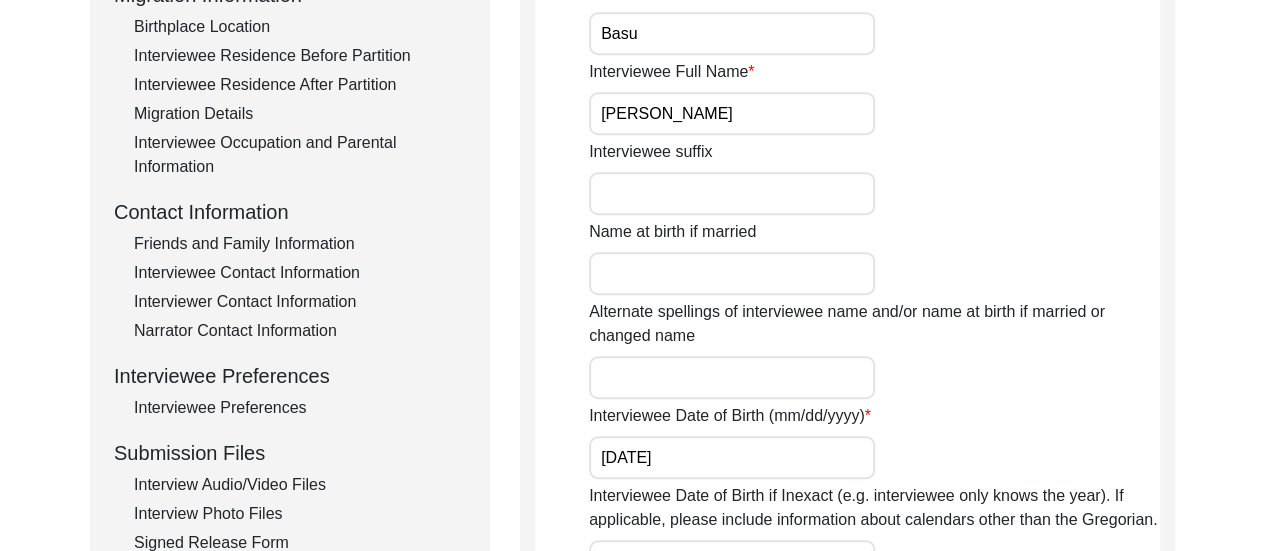 click on "Interviewee Preferences" 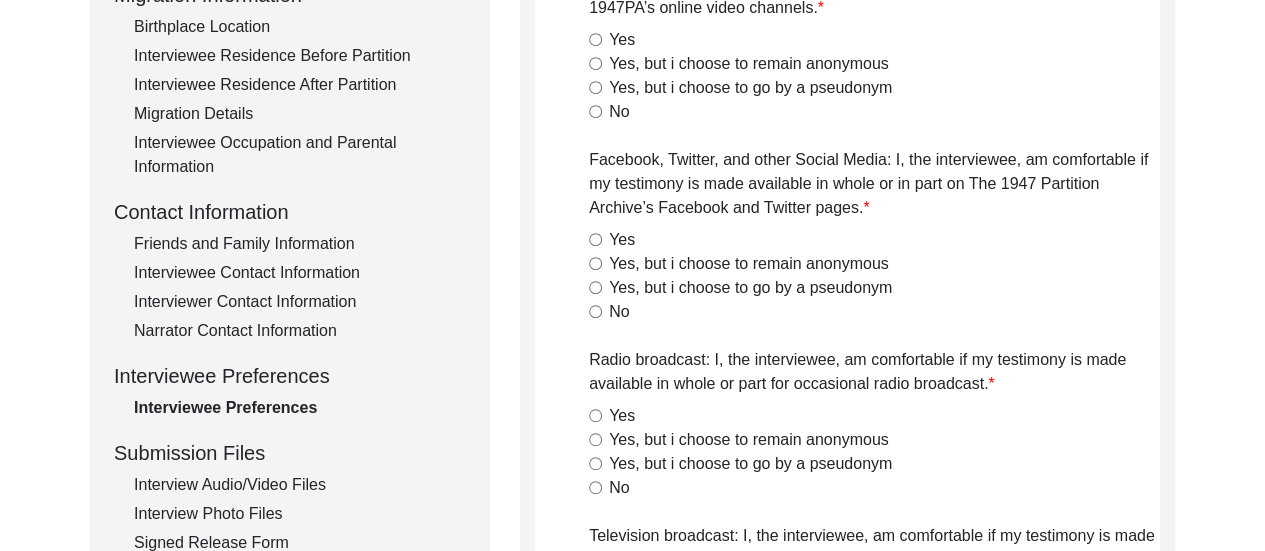 radio on "true" 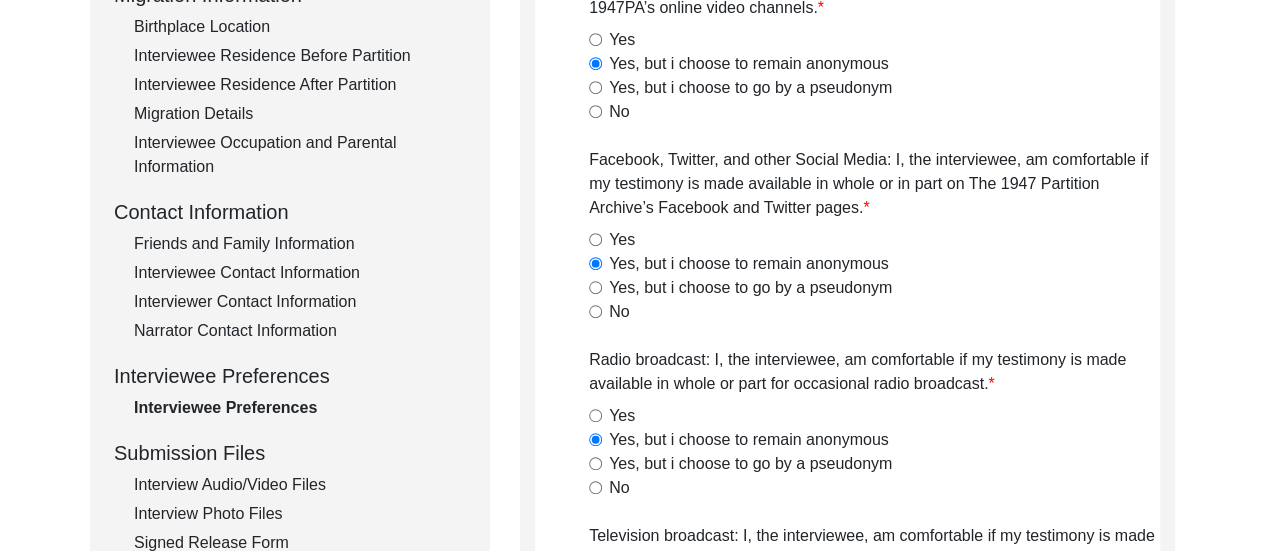 radio on "true" 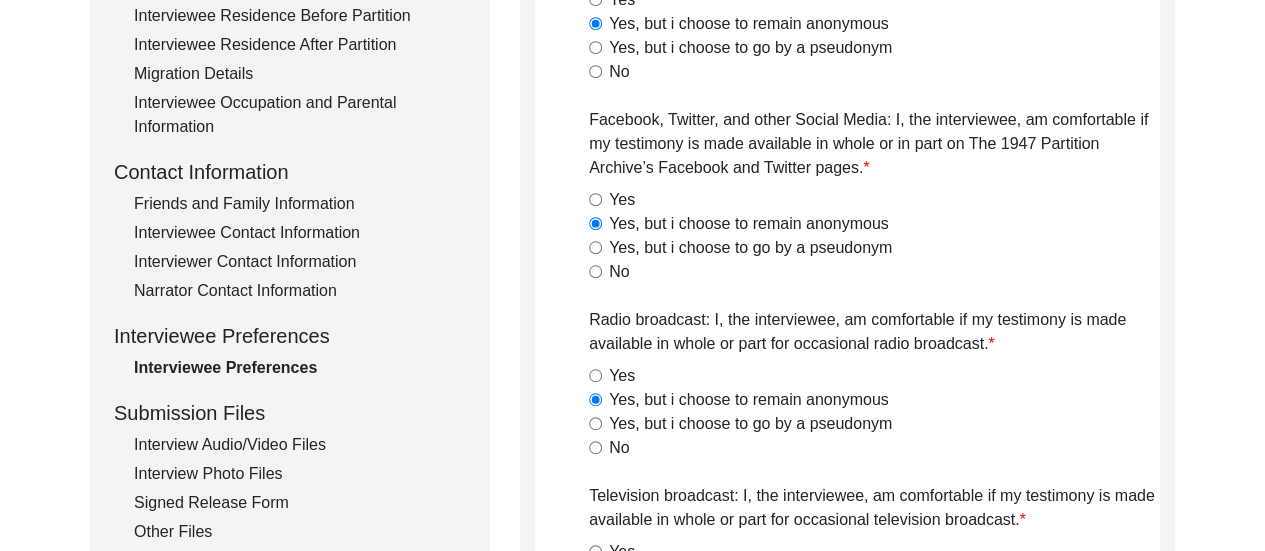 scroll, scrollTop: 640, scrollLeft: 0, axis: vertical 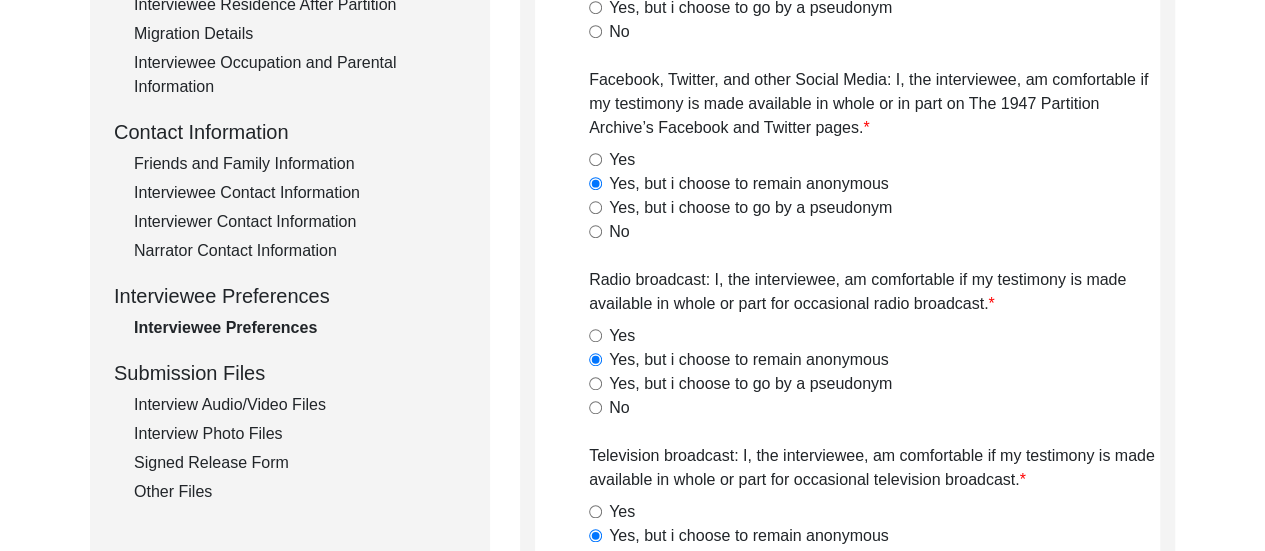 click on "Interview Audio/Video Files" 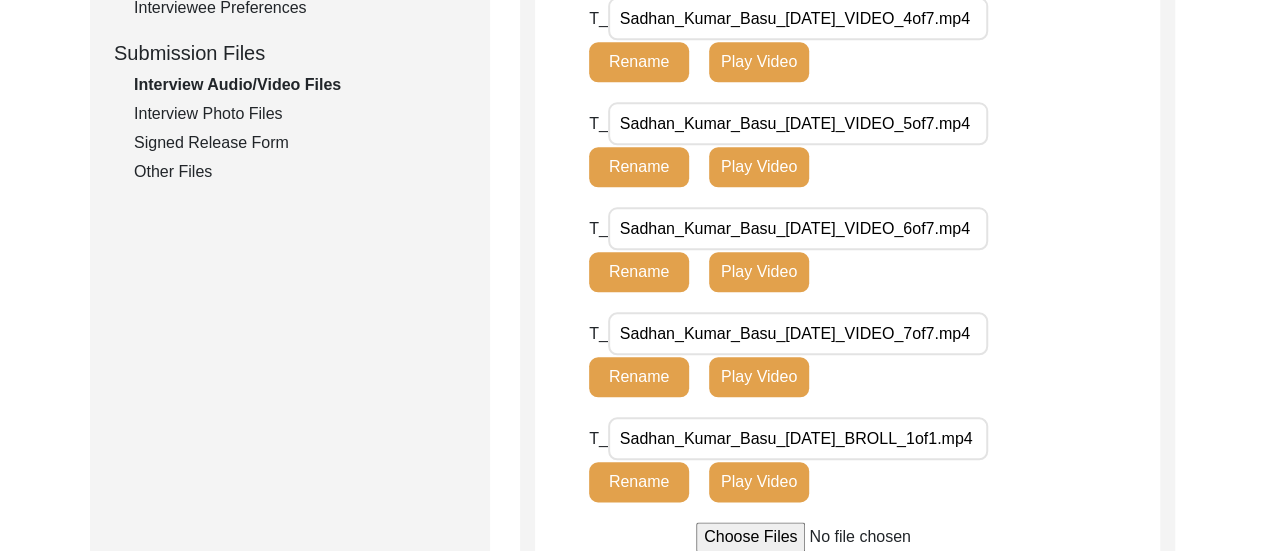 scroll, scrollTop: 1000, scrollLeft: 0, axis: vertical 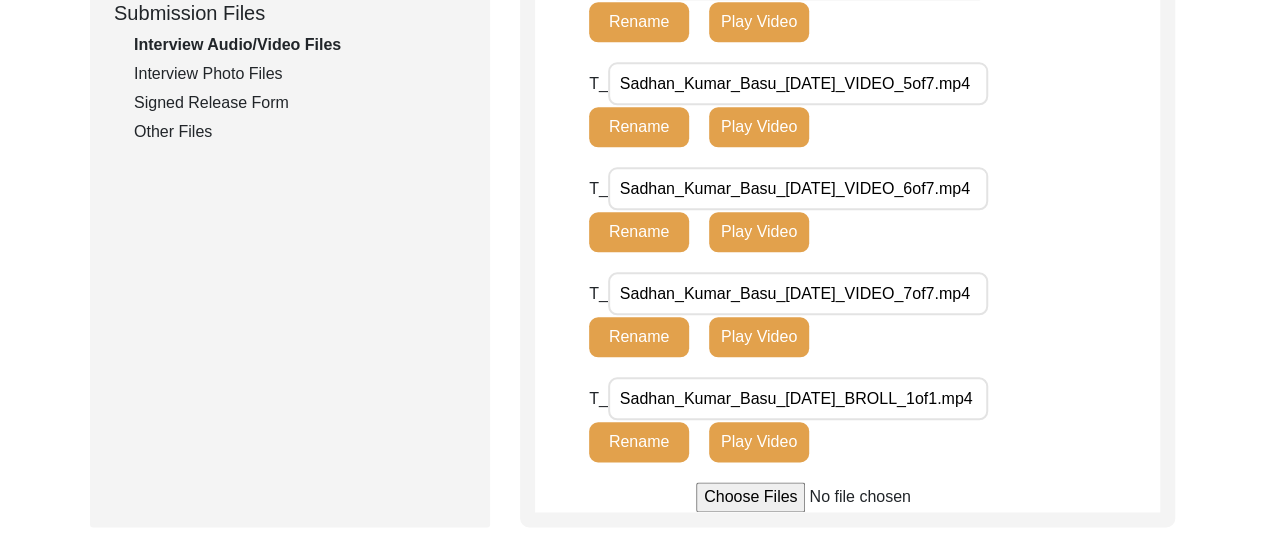 click on "Interview Photo Files" 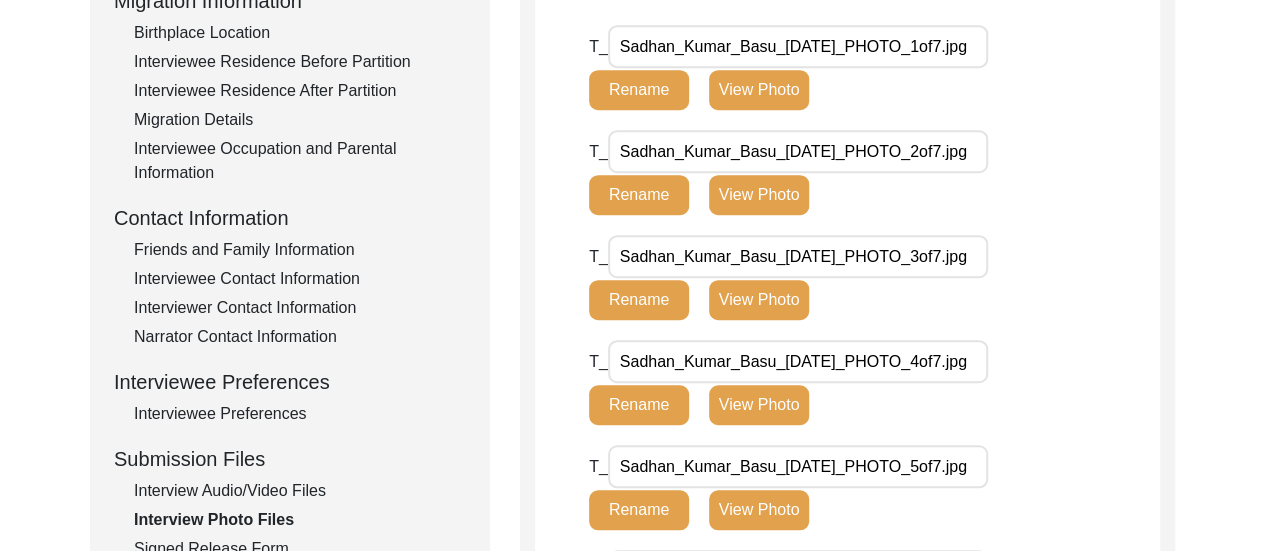 scroll, scrollTop: 600, scrollLeft: 0, axis: vertical 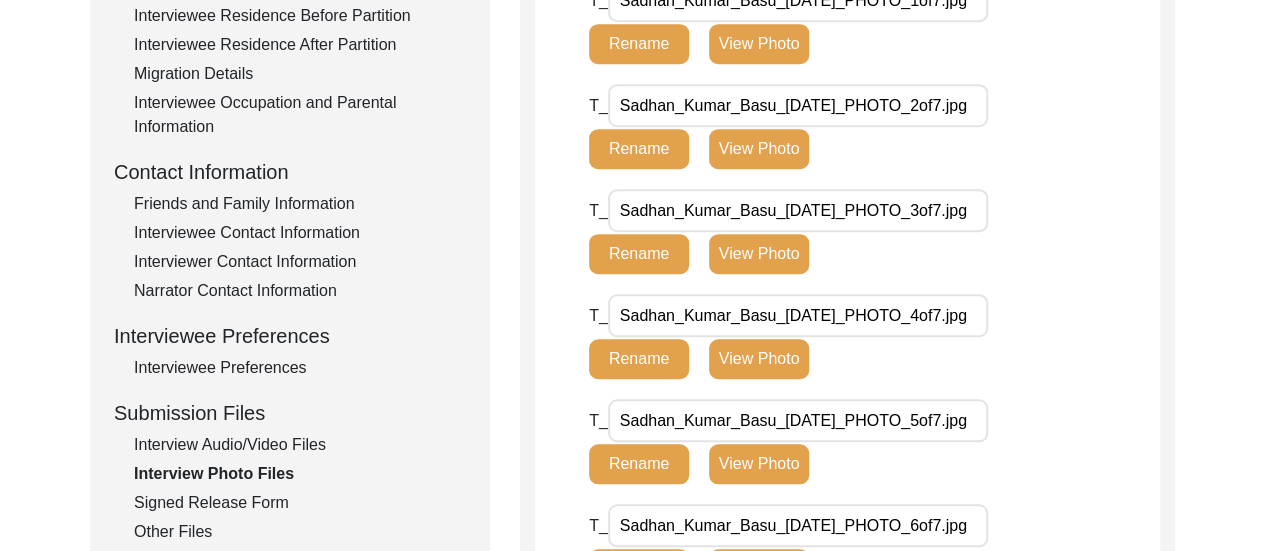 click on "Interview Audio/Video Files" 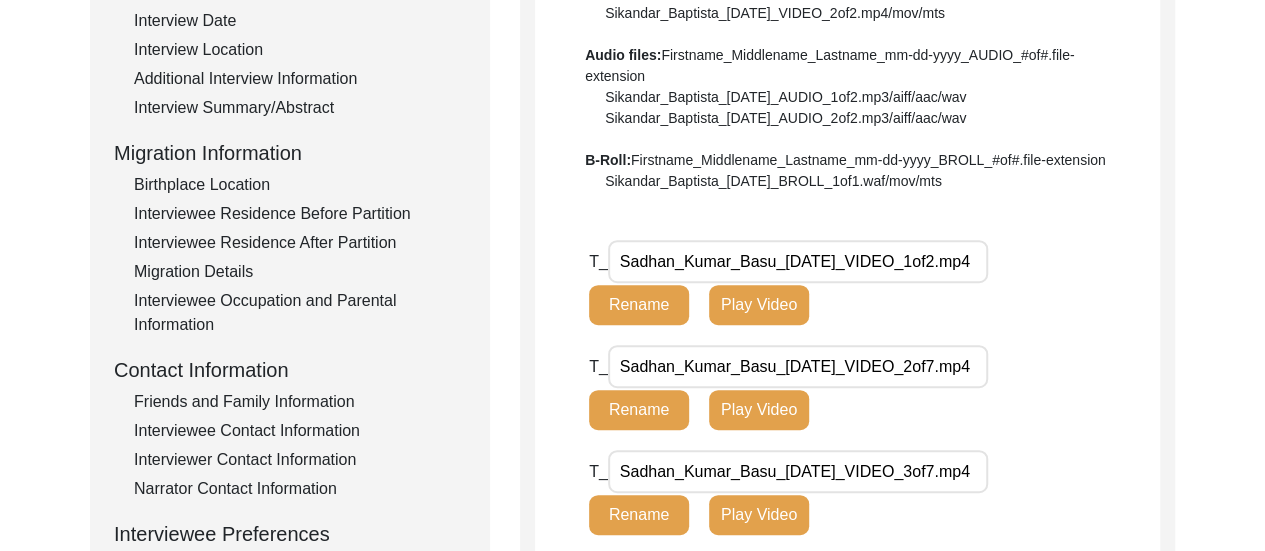 scroll, scrollTop: 400, scrollLeft: 0, axis: vertical 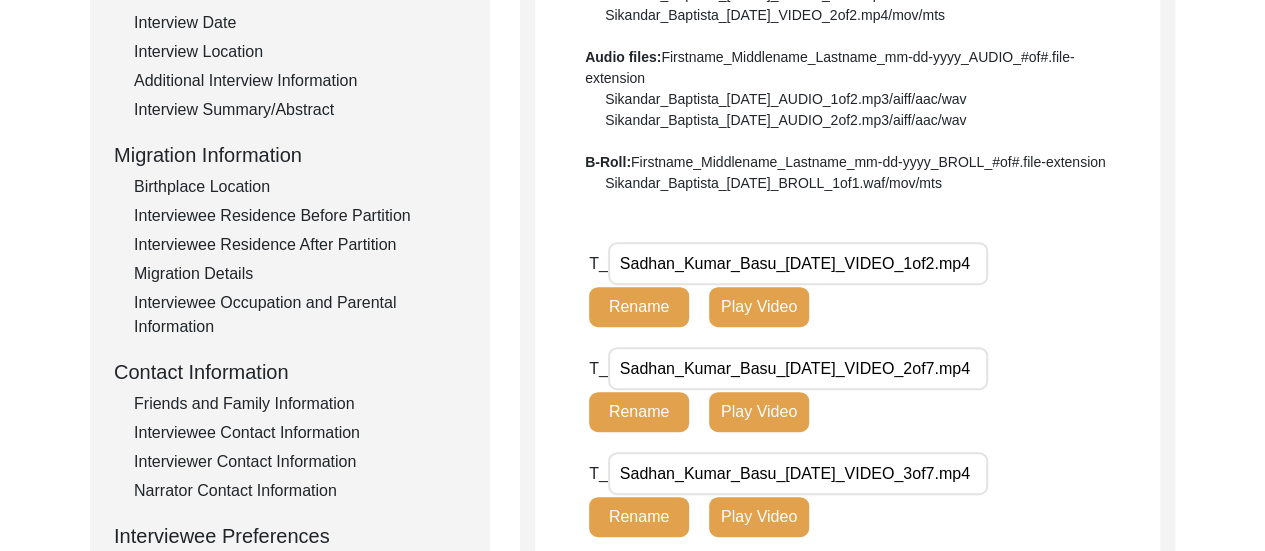 click on "Sadhan_Kumar_Basu_[DATE]_VIDEO_1of2.mp4" at bounding box center (798, 263) 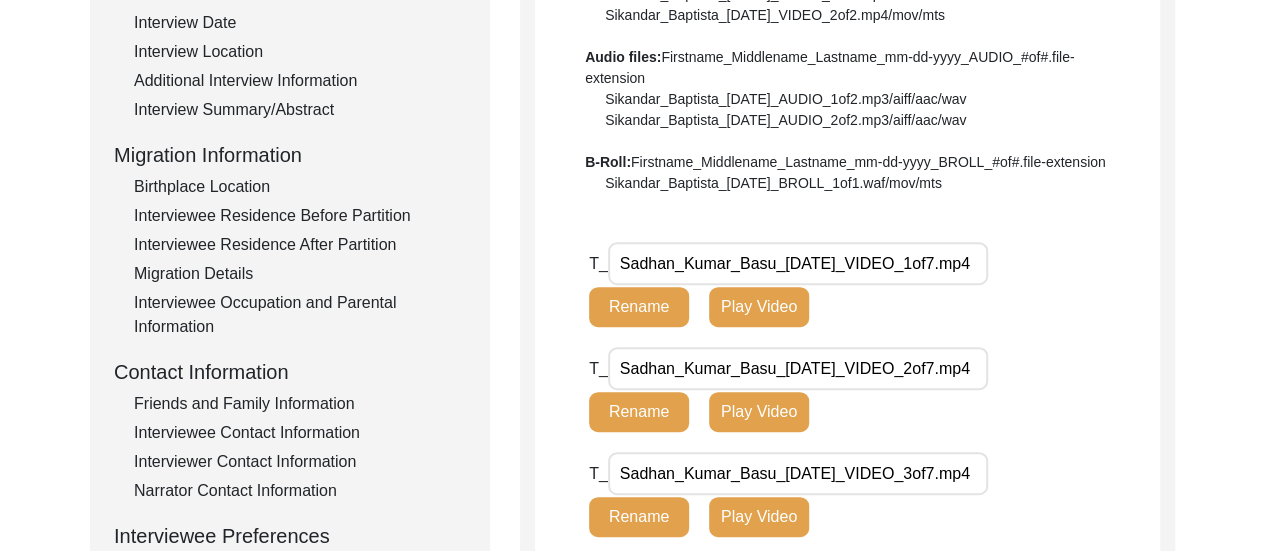 type on "Sadhan_Kumar_Basu_[DATE]_VIDEO_1of7.mp4" 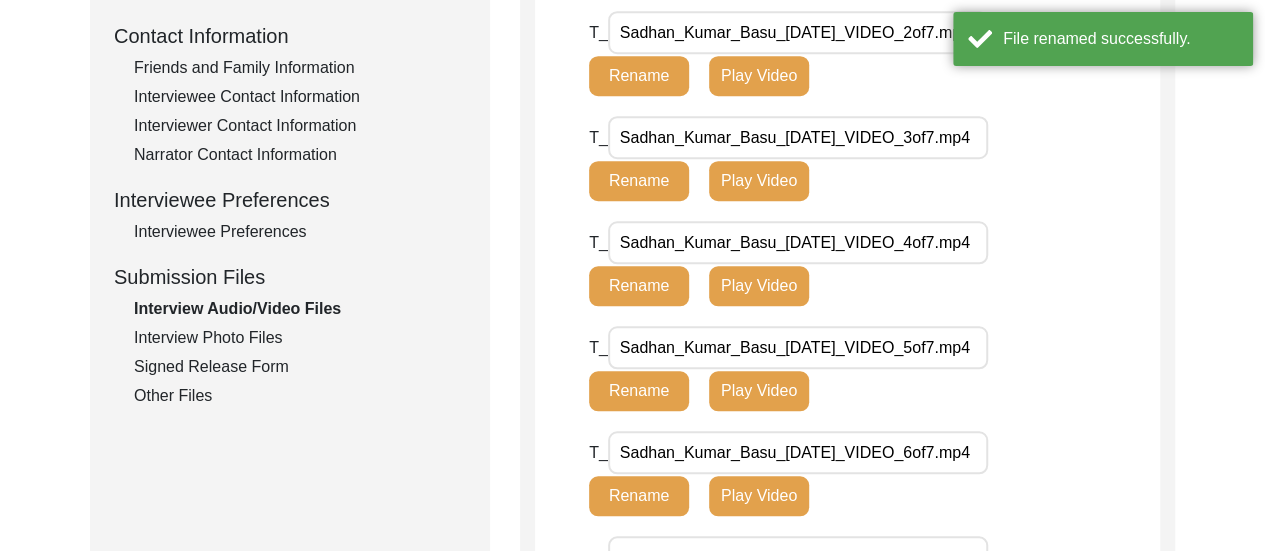 scroll, scrollTop: 760, scrollLeft: 0, axis: vertical 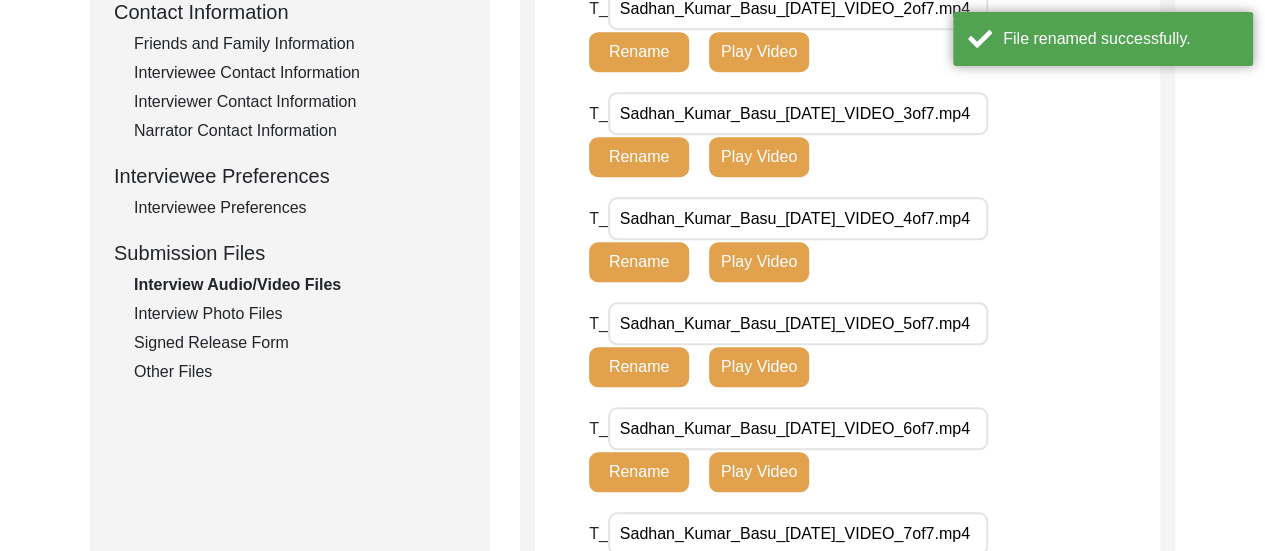 click on "Interview Photo Files" 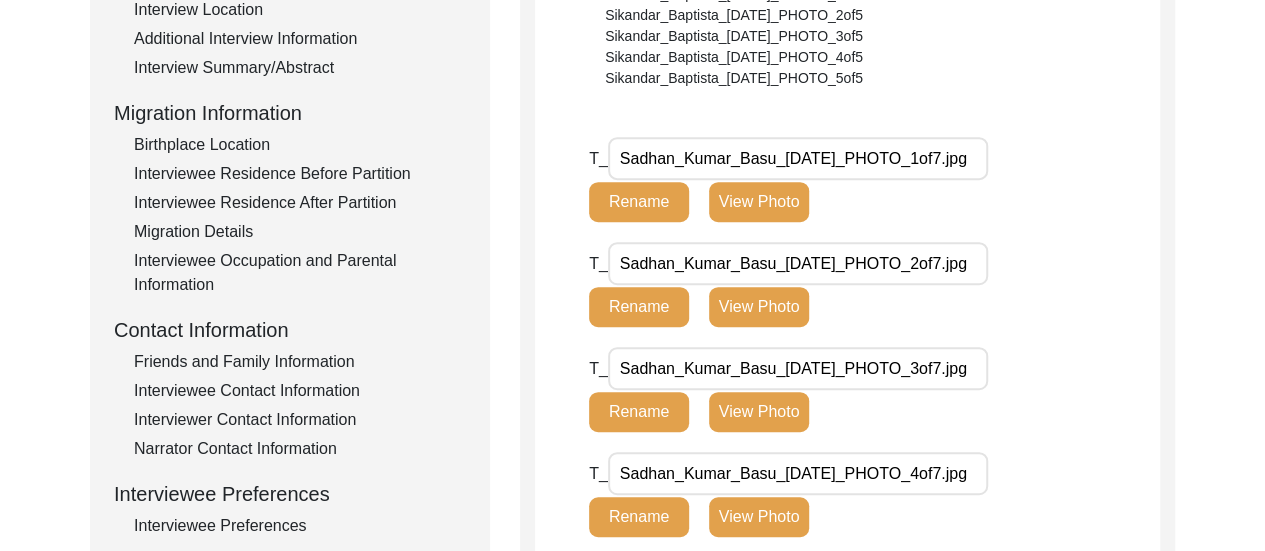 scroll, scrollTop: 440, scrollLeft: 0, axis: vertical 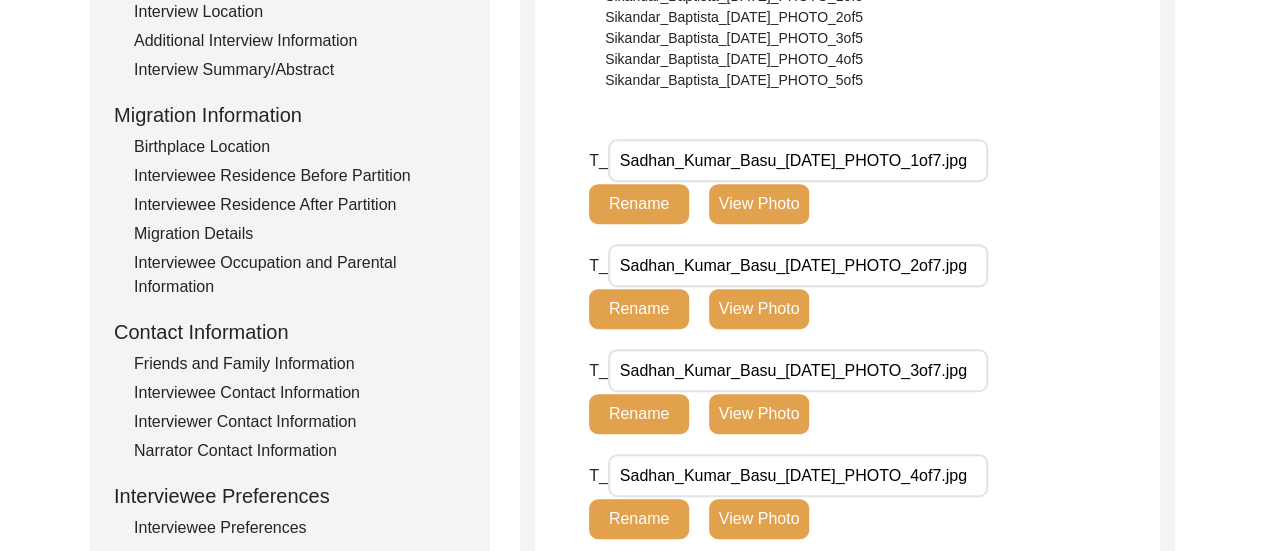 click on "View Photo" 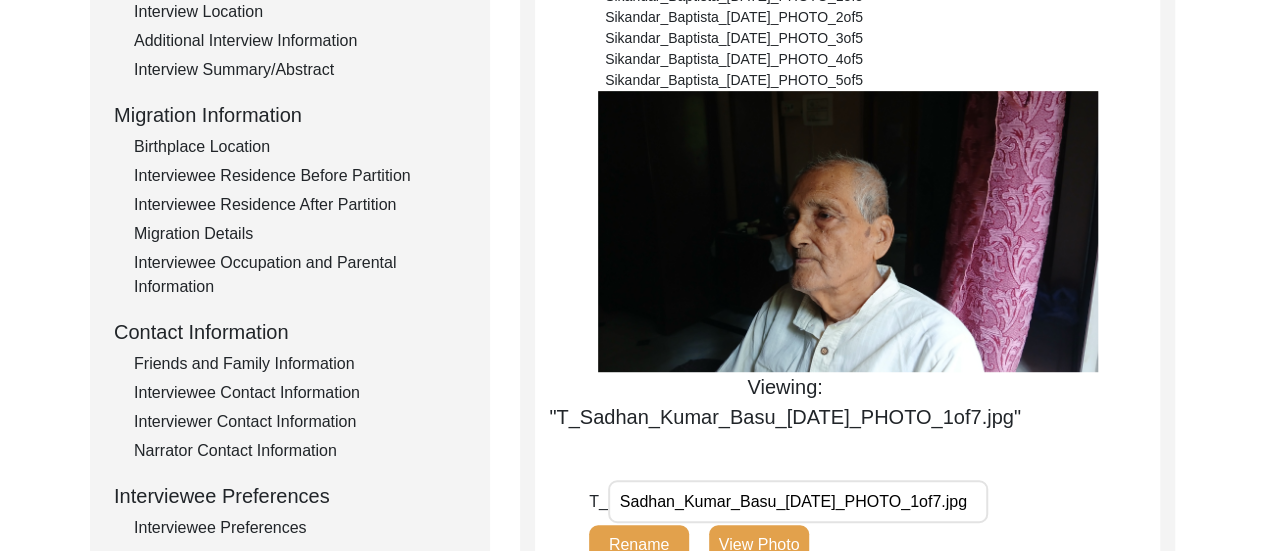 type 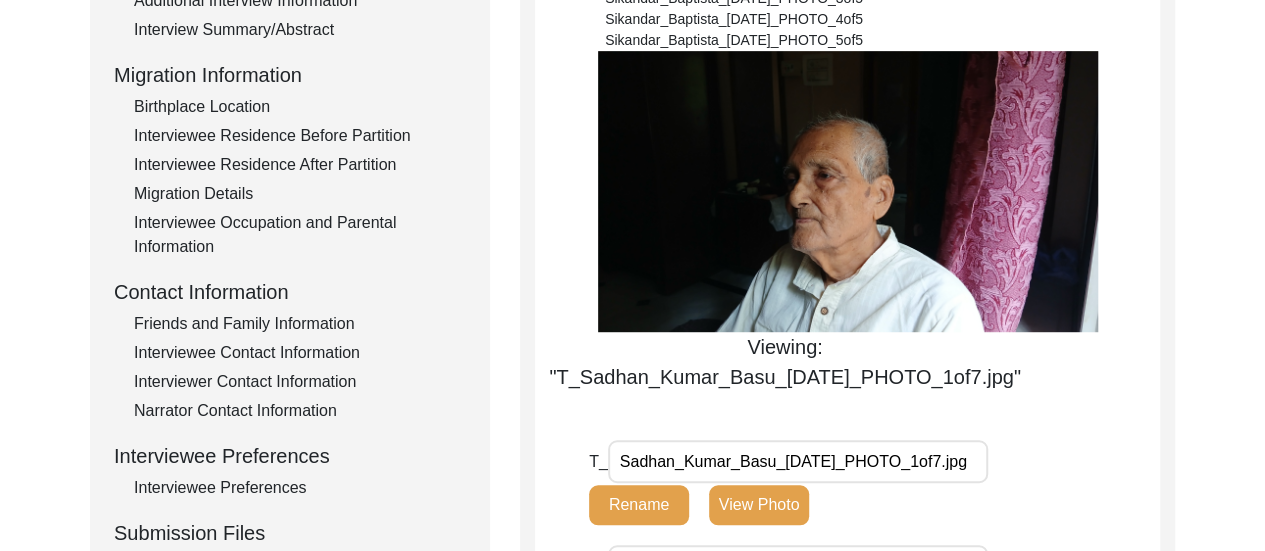 scroll, scrollTop: 520, scrollLeft: 0, axis: vertical 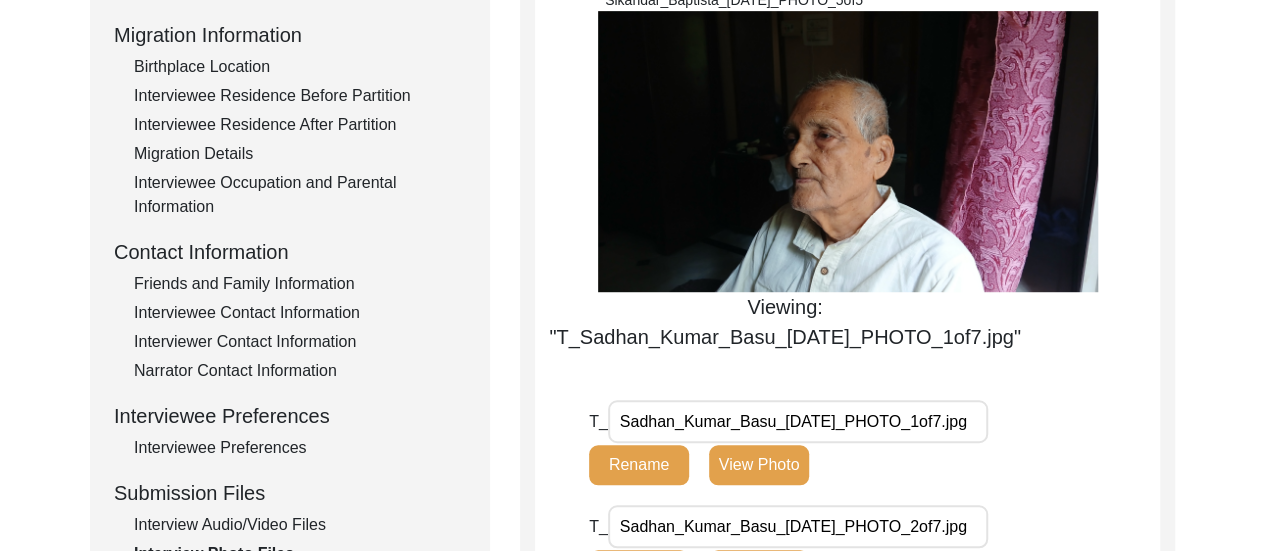 click on "Viewing: "T_Sadhan_Kumar_Basu_[DATE]_PHOTO_1of7.jpg"" at bounding box center [847, 181] 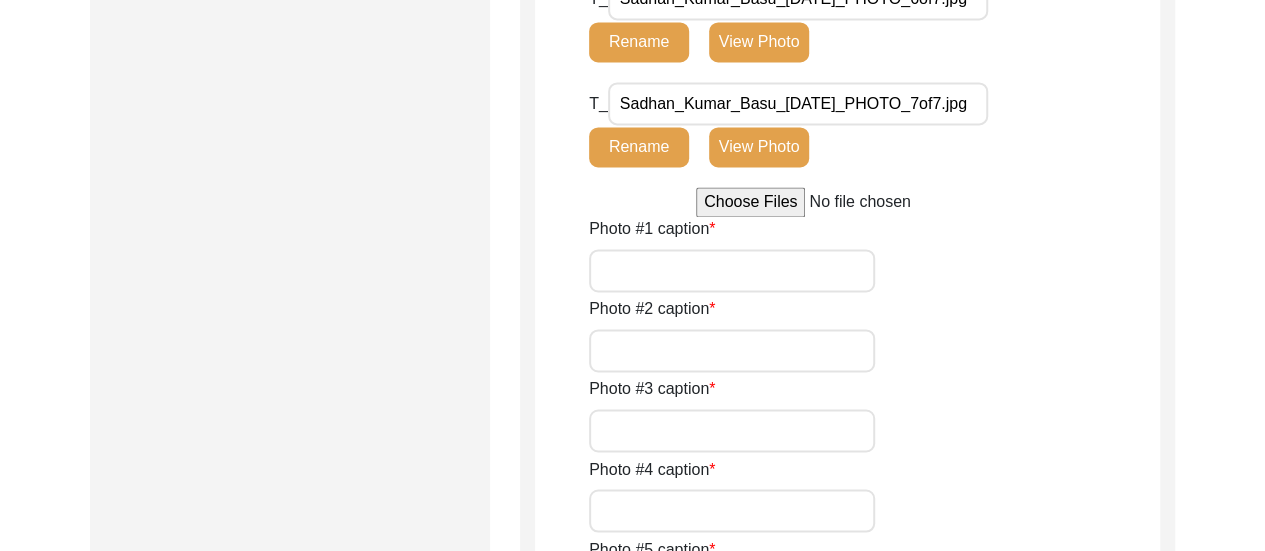 scroll, scrollTop: 1480, scrollLeft: 0, axis: vertical 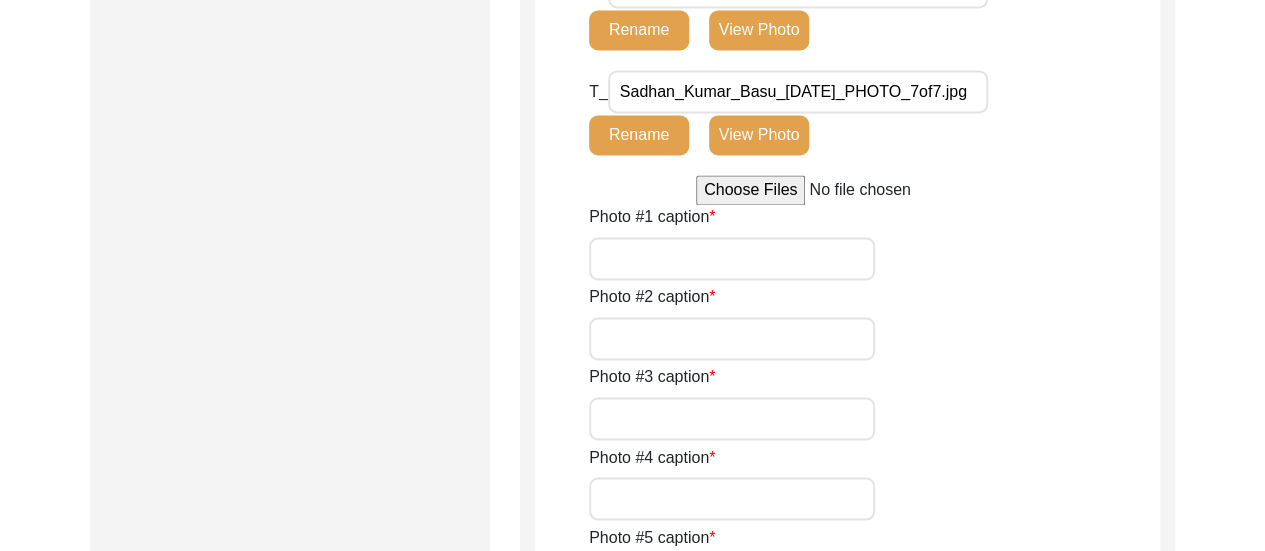 click on "Photo #1 caption" at bounding box center [732, 258] 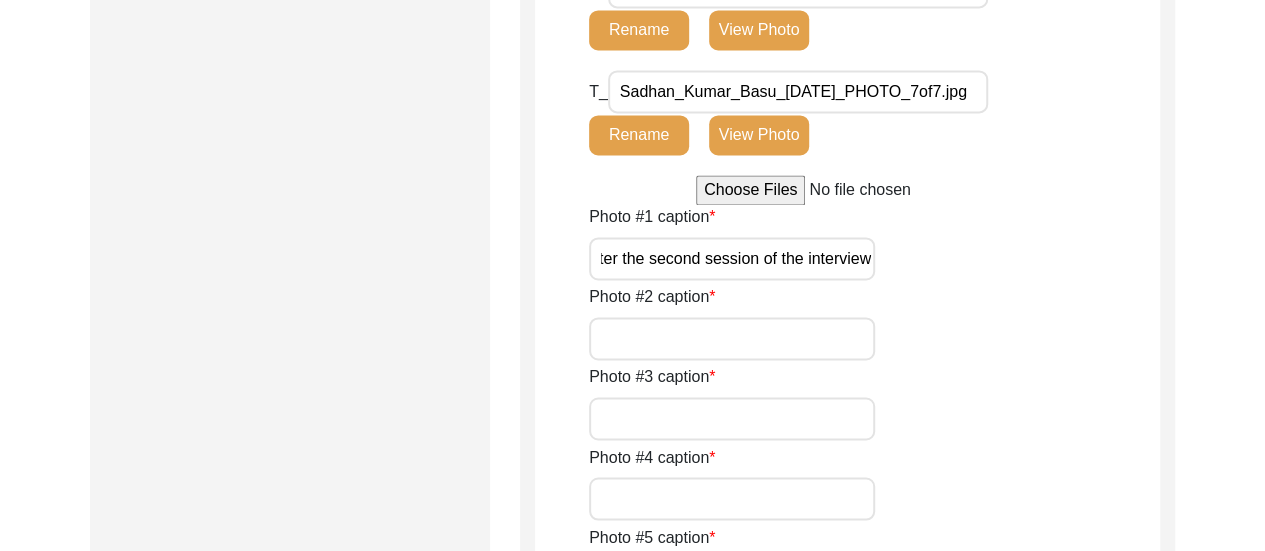 scroll, scrollTop: 0, scrollLeft: 215, axis: horizontal 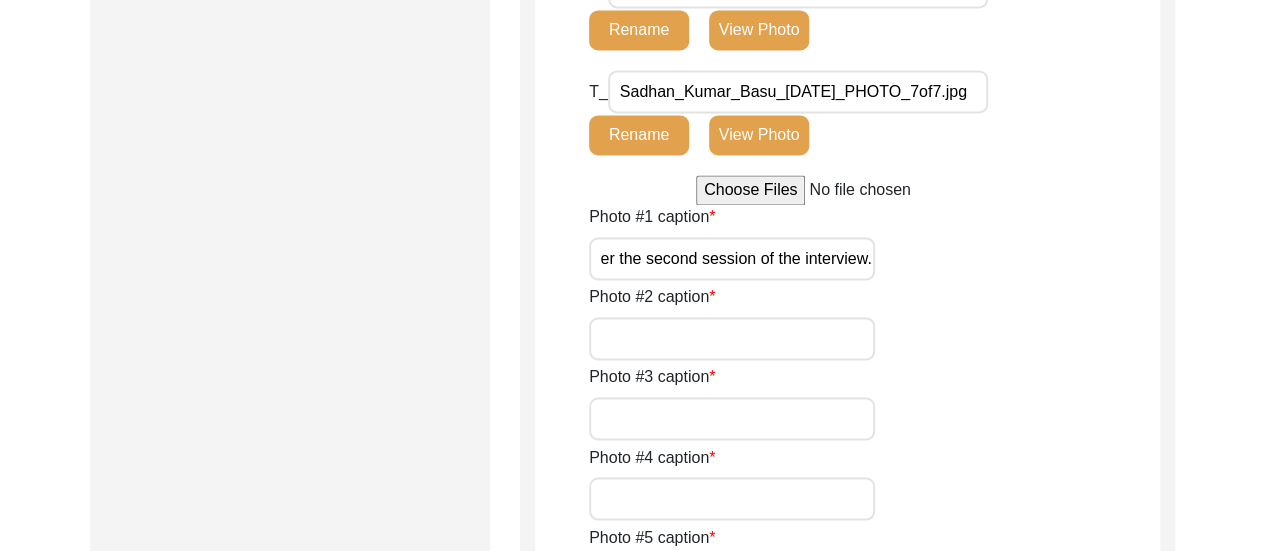 type on "This photograph was taken after the second session of the interview." 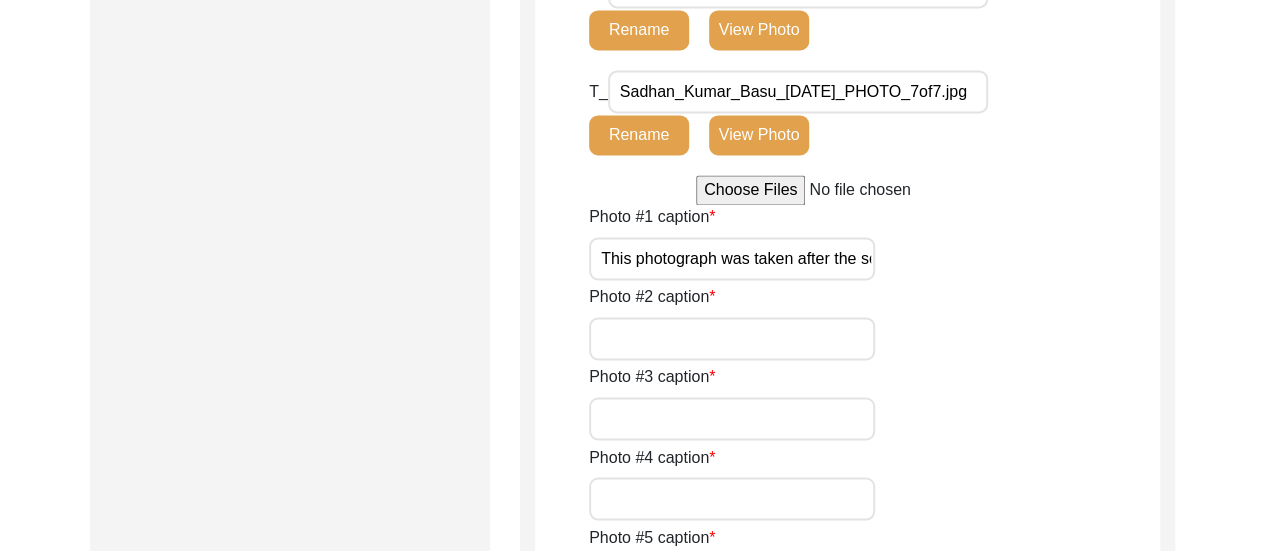click on "Photo #1 [PERSON_NAME] photograph was taken after the second session of the interview. Photo #2 caption Photo #3 caption Photo #4 caption Photo #5 caption Photo #6 caption Photo #7 caption Photo #8 caption Photo #9 caption Photo #10 caption Photo #11 caption Photo #12 caption Additional photo captions Number of Vintage Black and White Photos Original photo format" 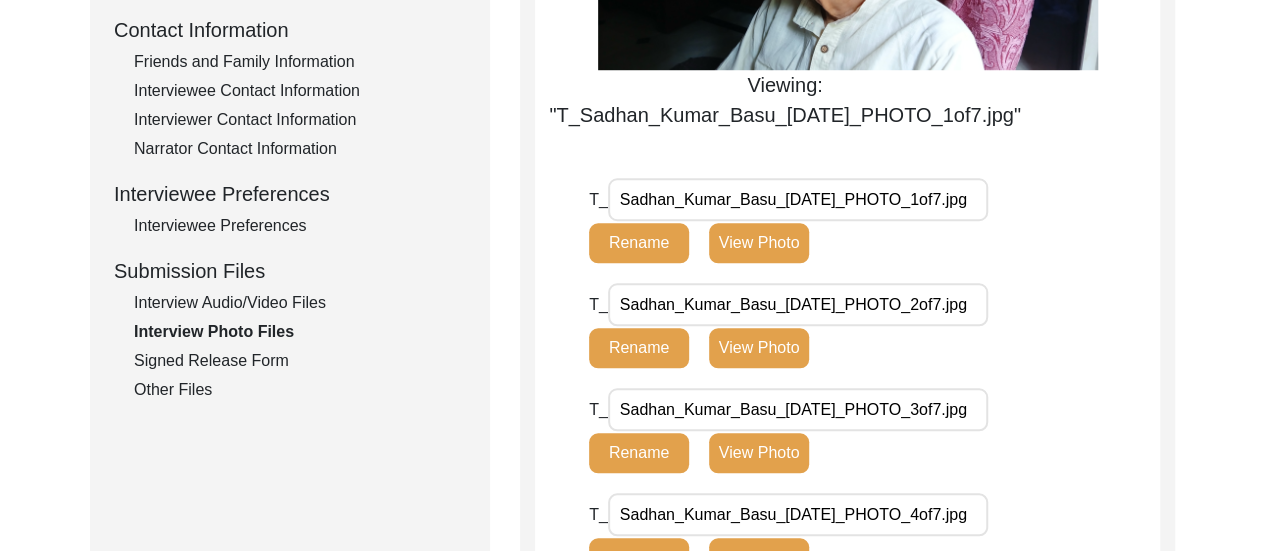 scroll, scrollTop: 880, scrollLeft: 0, axis: vertical 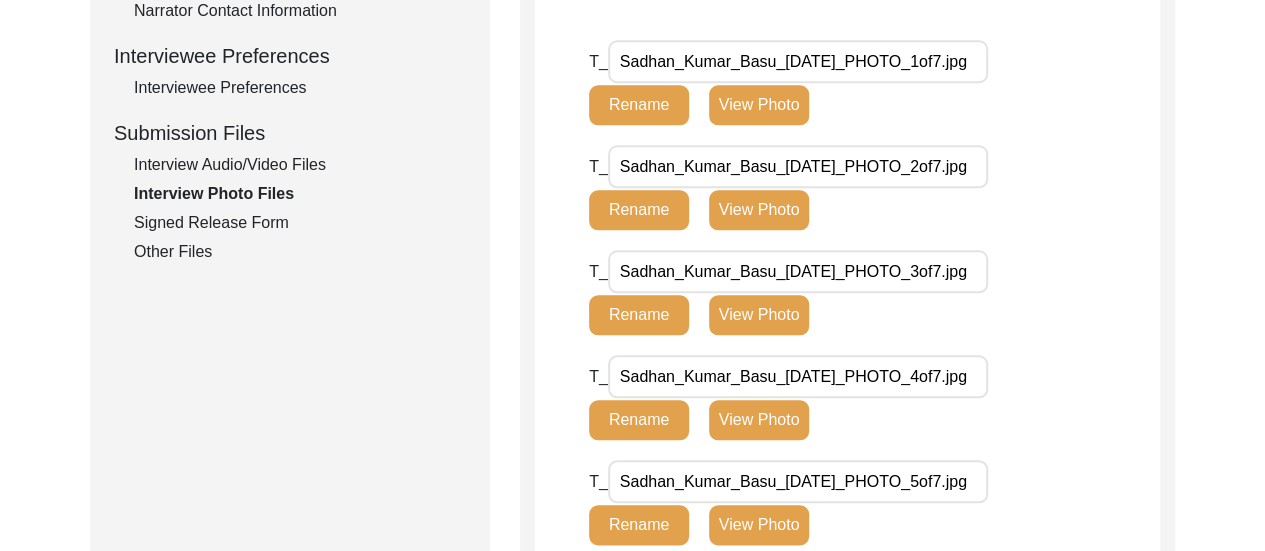 click on "View Photo" 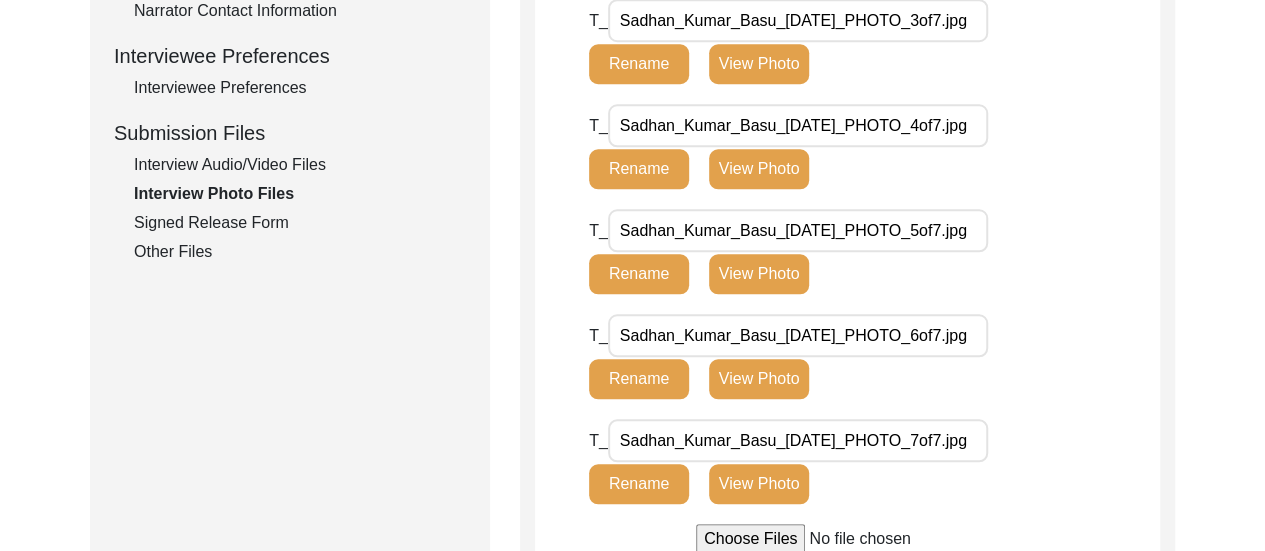 type 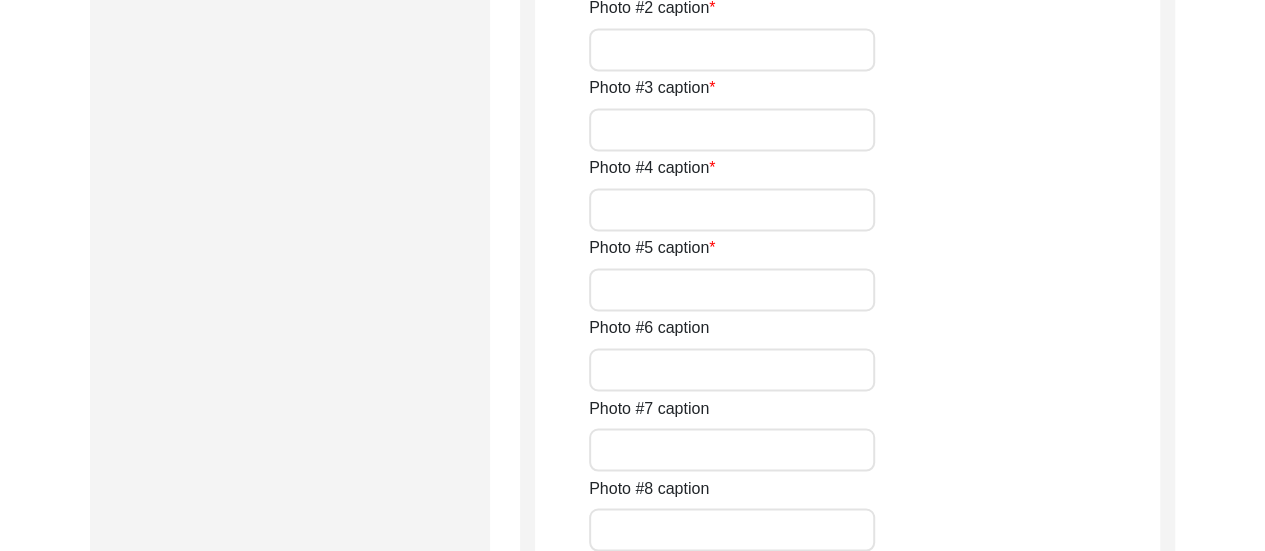 scroll, scrollTop: 1520, scrollLeft: 0, axis: vertical 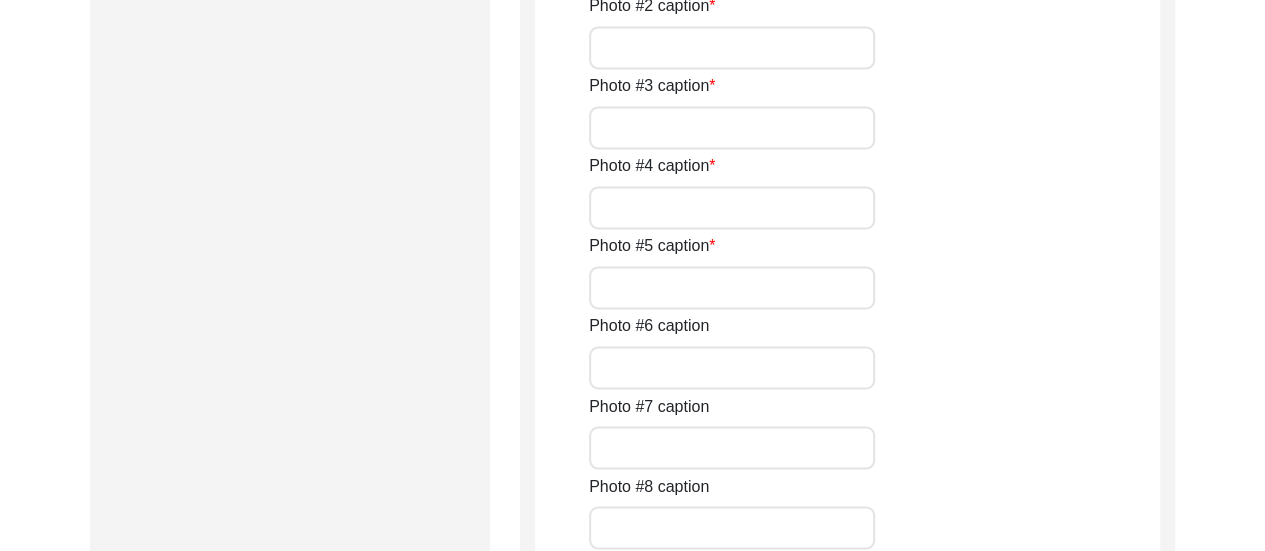 click on "This photograph was taken after the second session of the interview." at bounding box center (732, -33) 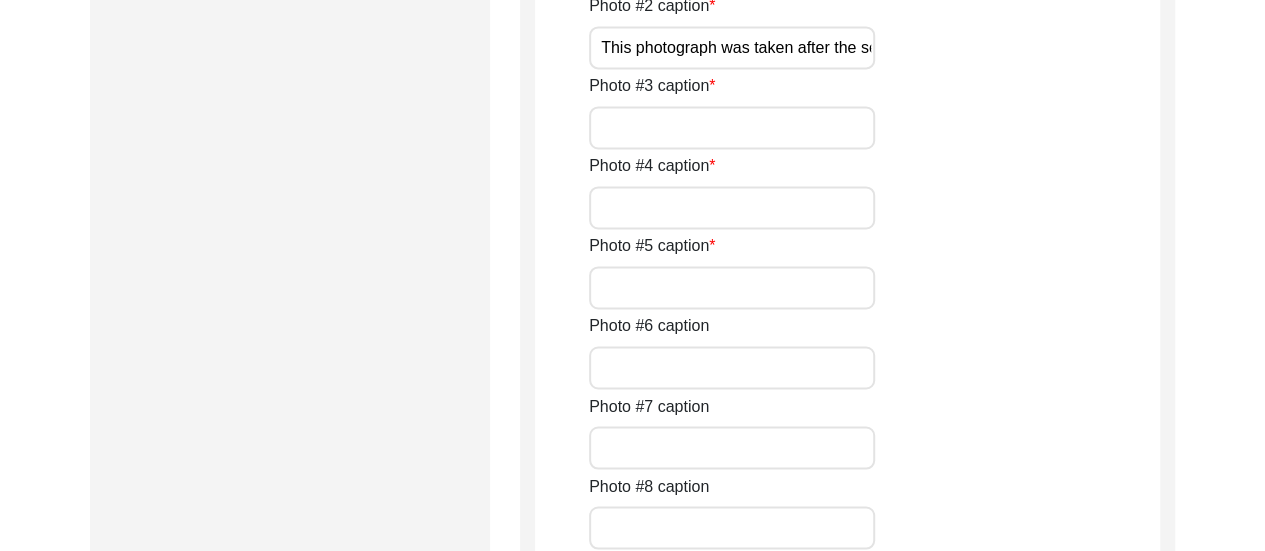 scroll, scrollTop: 0, scrollLeft: 215, axis: horizontal 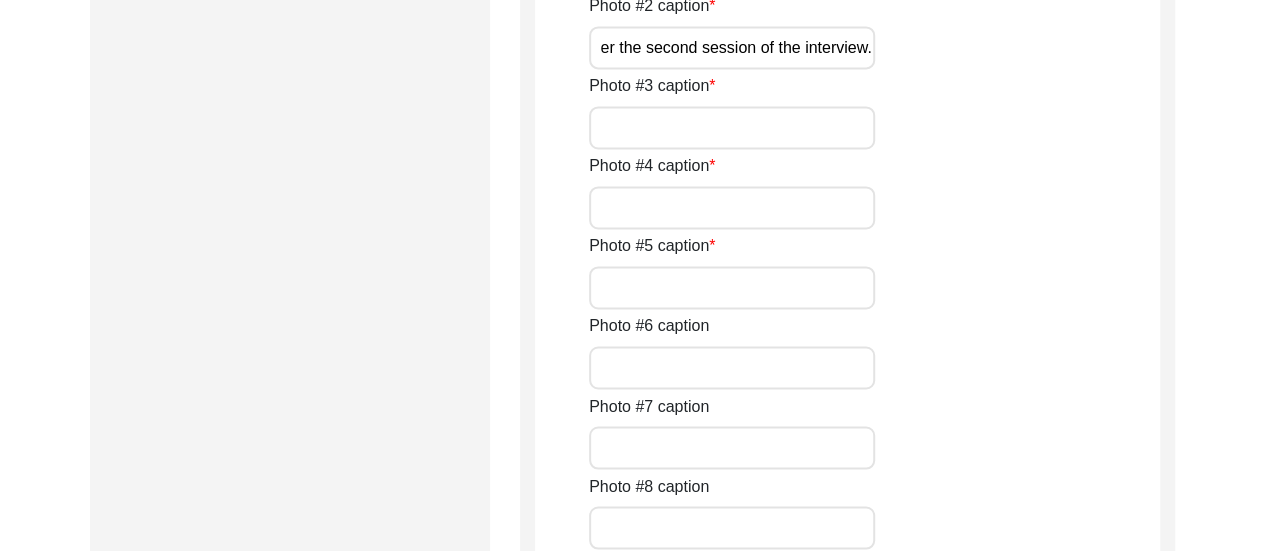 type on "This photograph was taken after the second session of the interview." 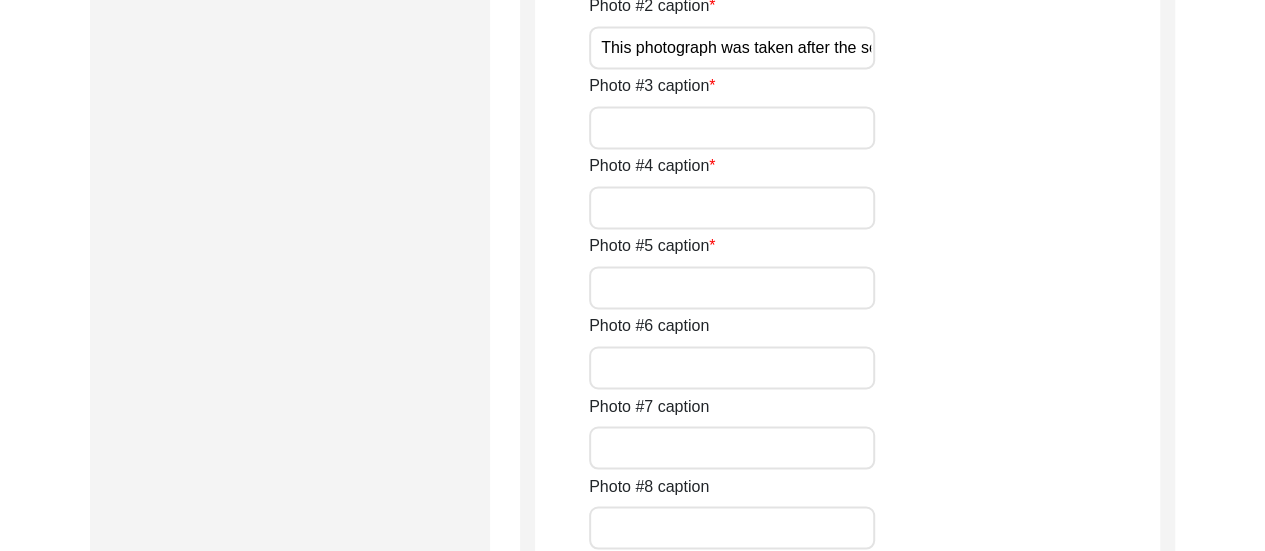 click on "Photo #3 caption" 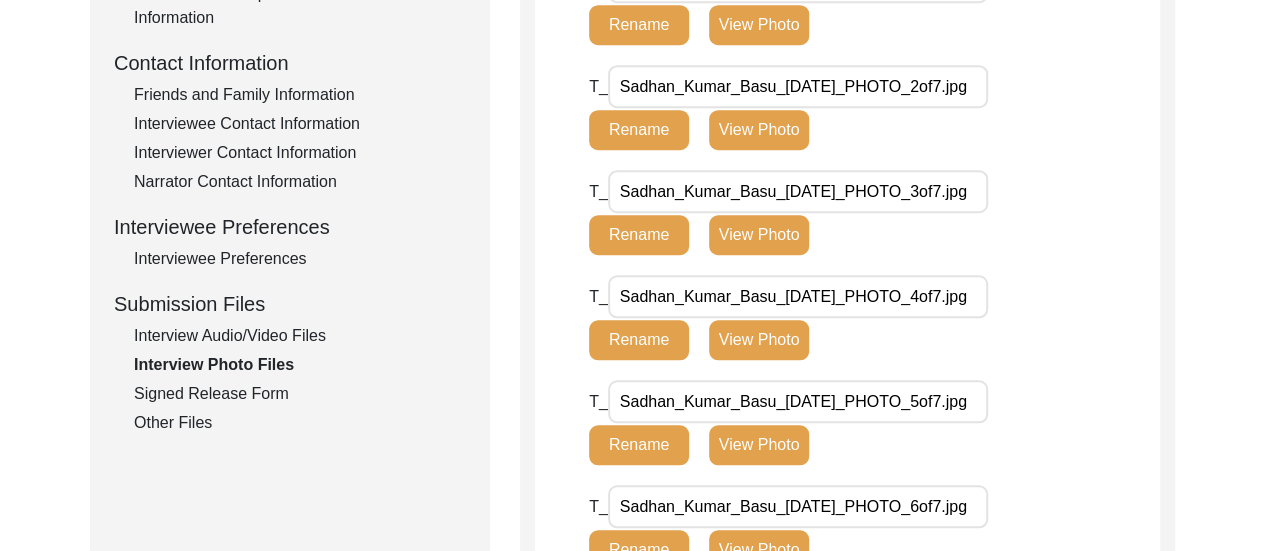 scroll, scrollTop: 720, scrollLeft: 0, axis: vertical 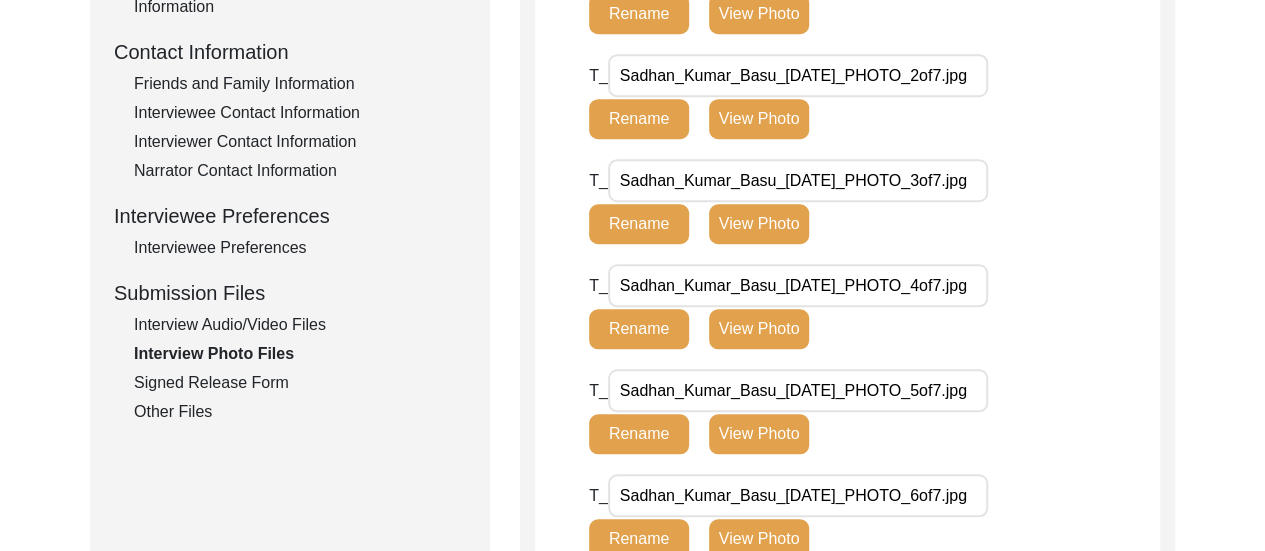 click on "View Photo" 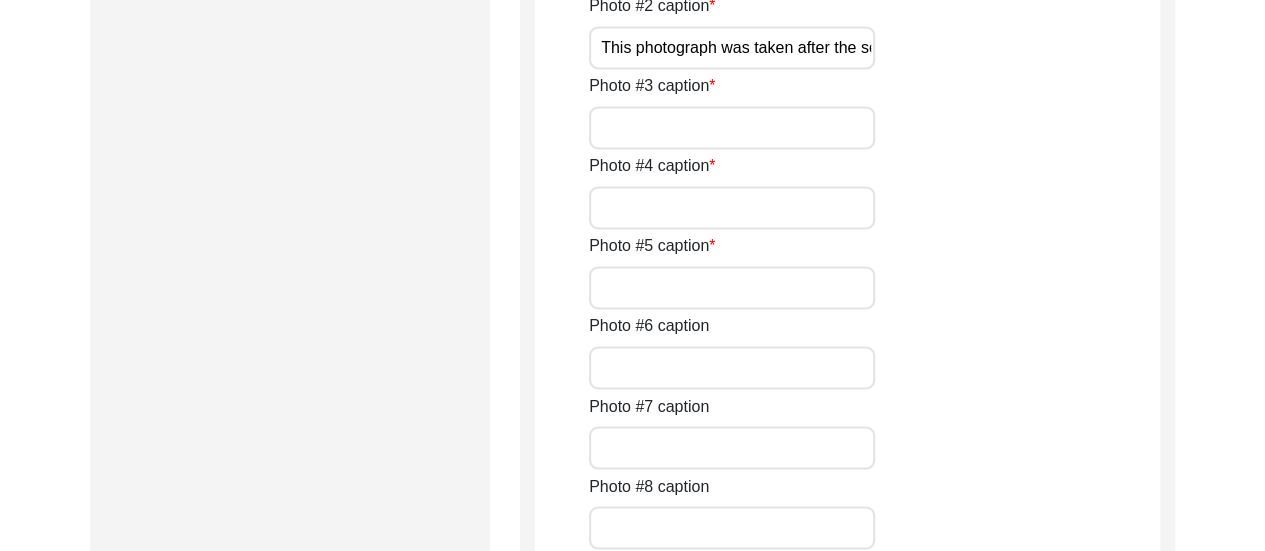 scroll, scrollTop: 1560, scrollLeft: 0, axis: vertical 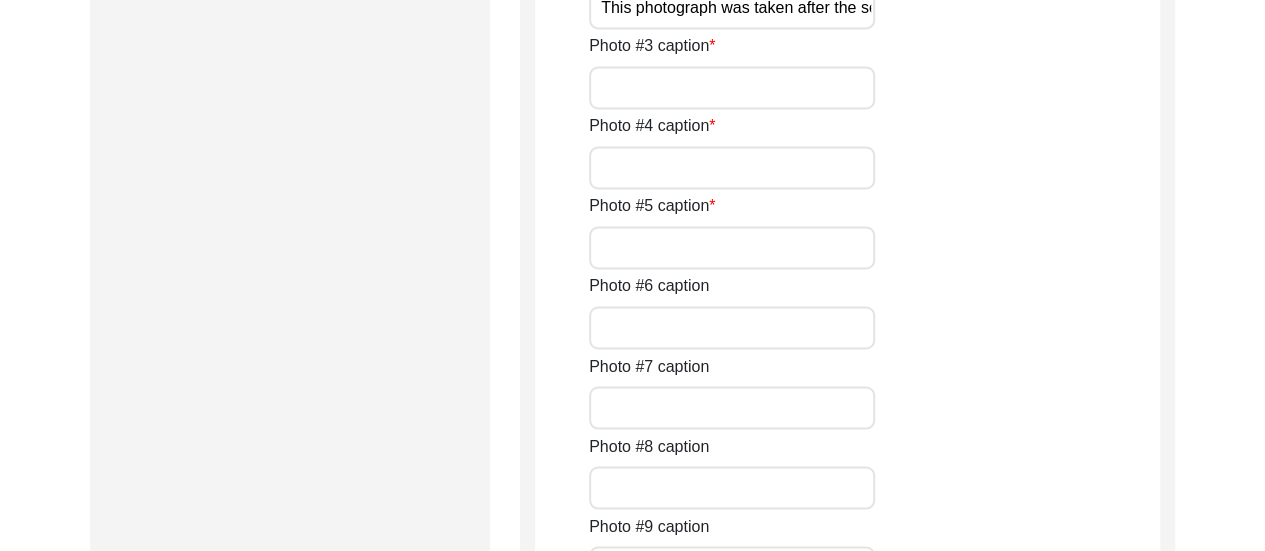 click on "Photo #3 caption" at bounding box center (732, 87) 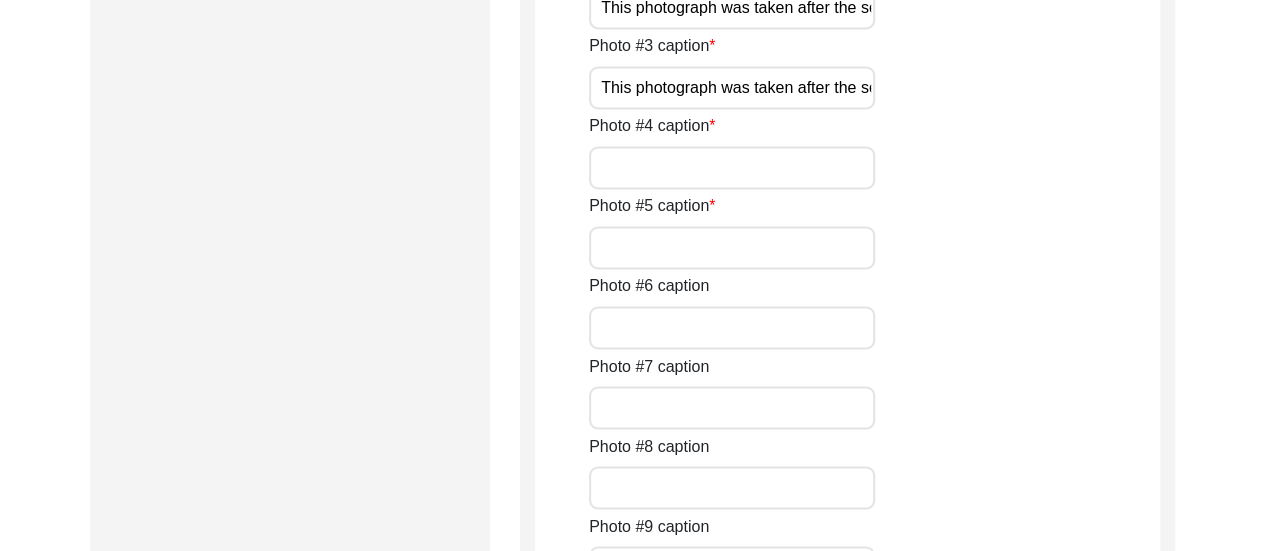 scroll, scrollTop: 0, scrollLeft: 215, axis: horizontal 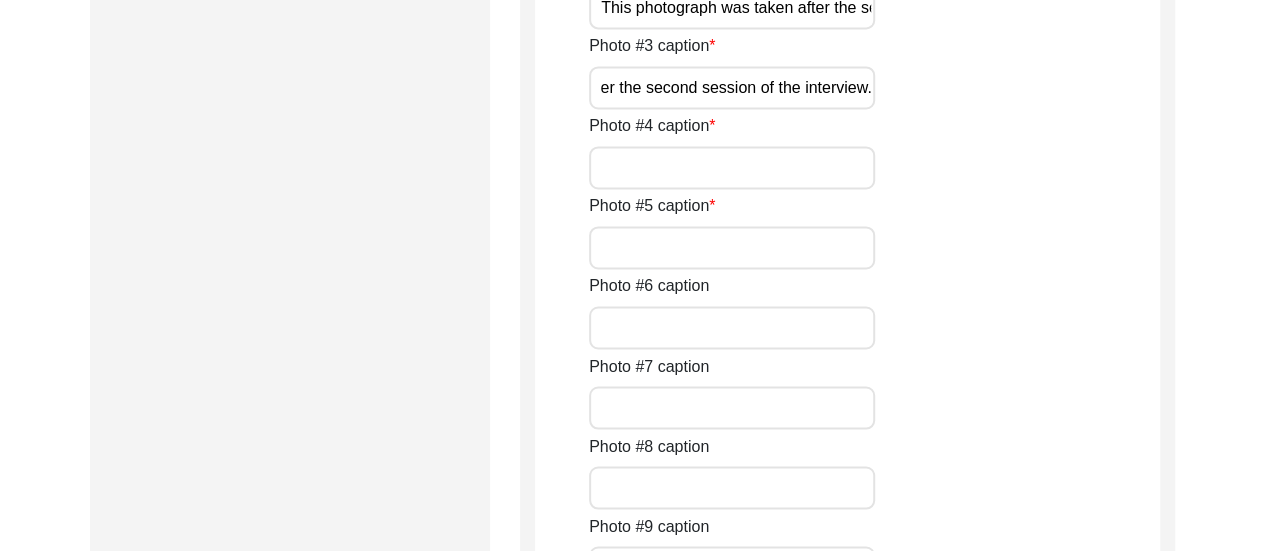 type on "This photograph was taken after the second session of the interview." 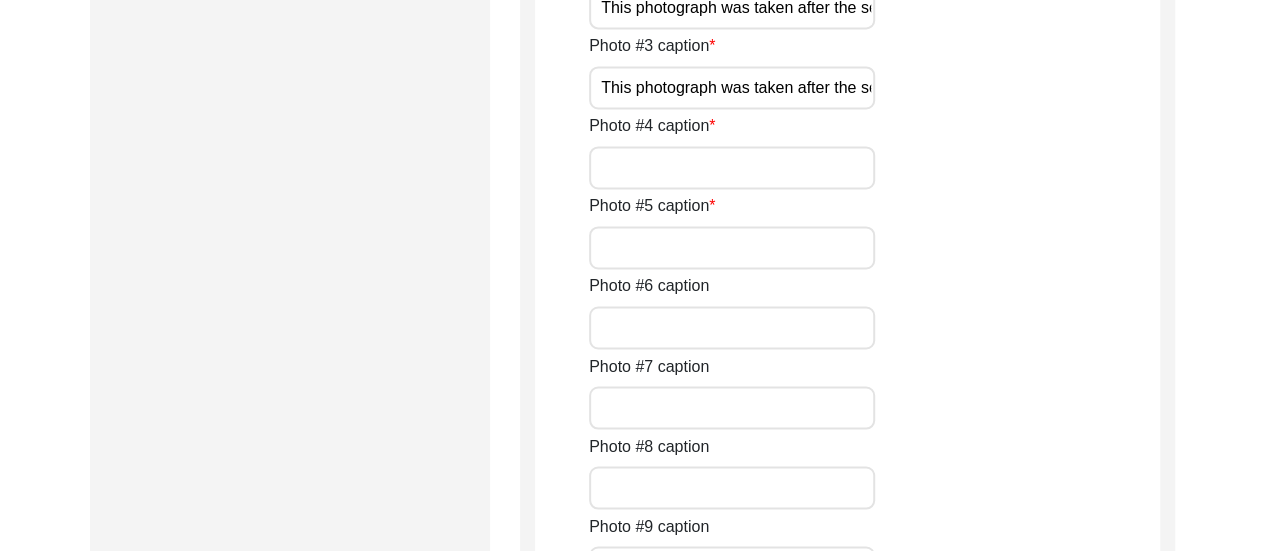 click on "Photo #3 [PERSON_NAME] photograph was taken after the second session of the interview." 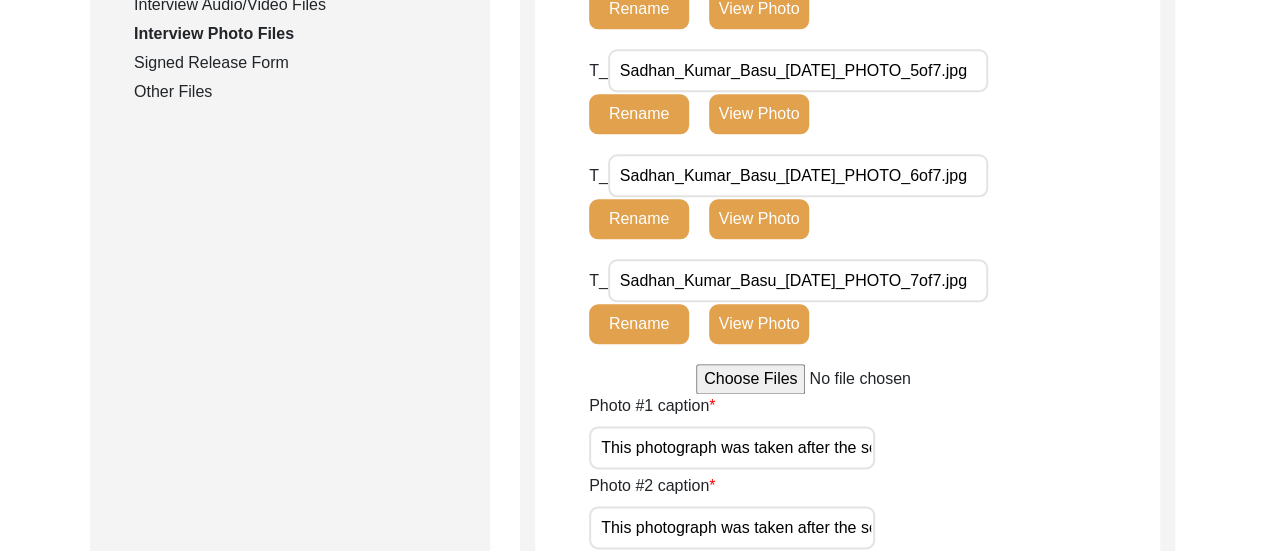 scroll, scrollTop: 1080, scrollLeft: 0, axis: vertical 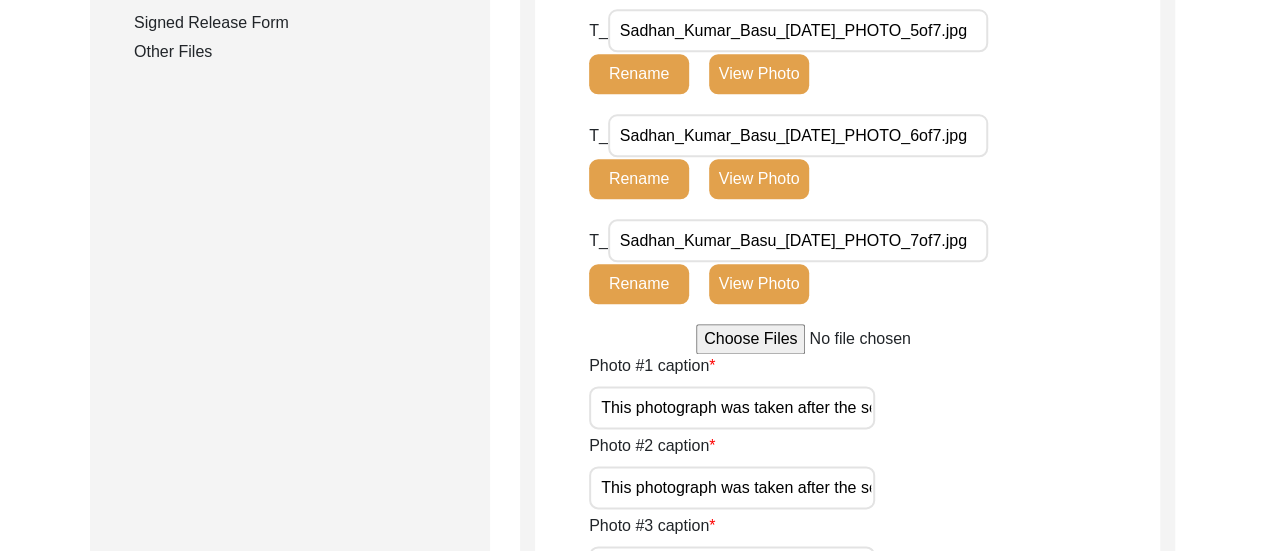 click on "View Photo" 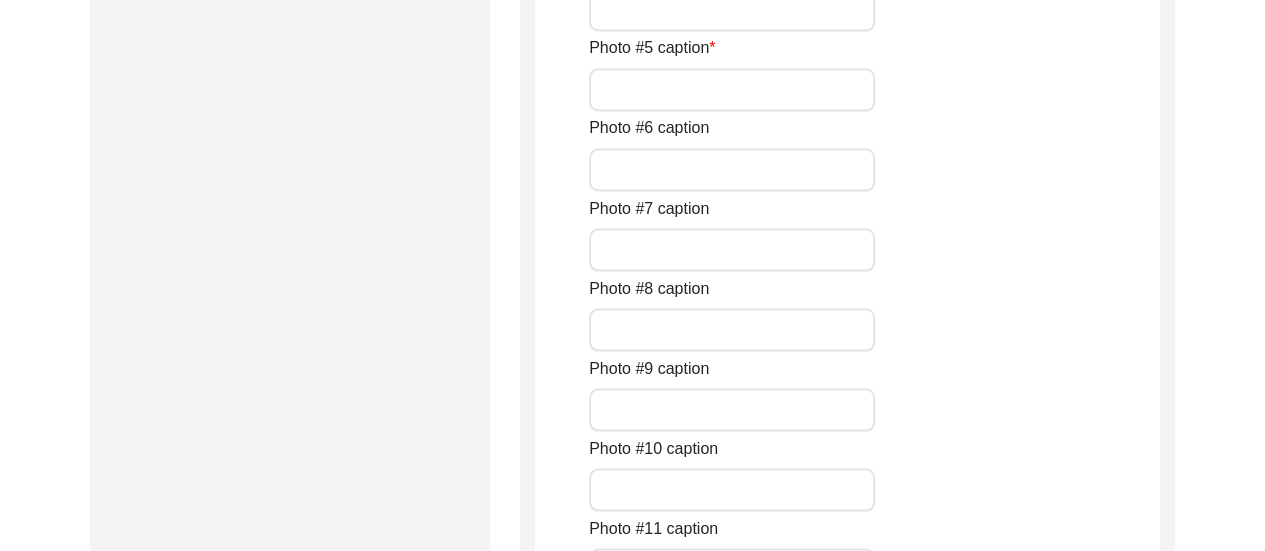 scroll, scrollTop: 1720, scrollLeft: 0, axis: vertical 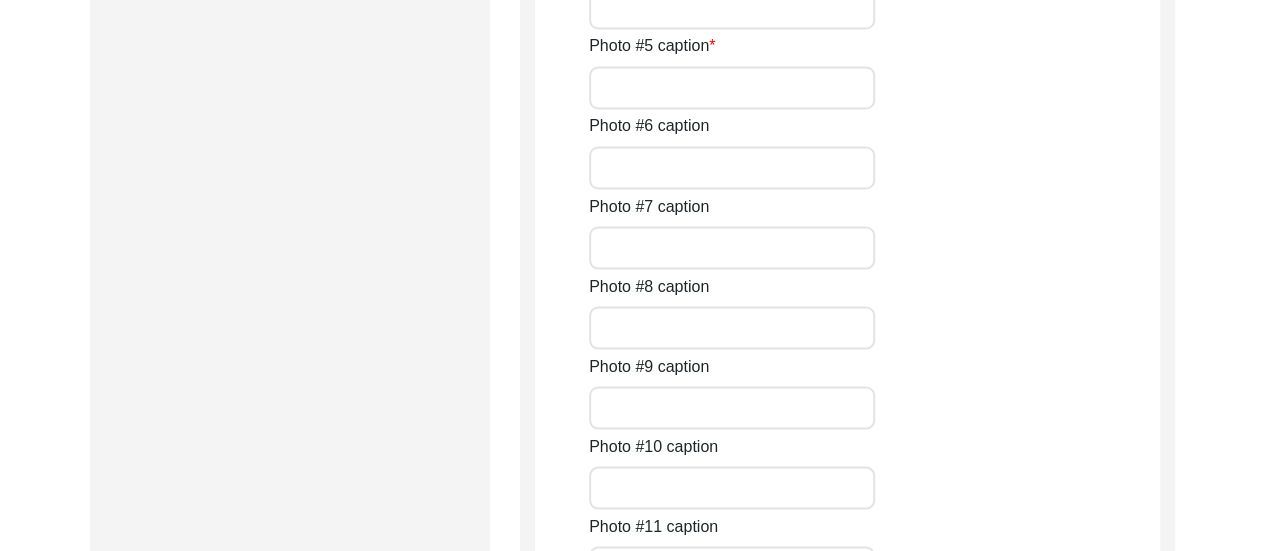 click on "Photo #4 caption" at bounding box center (732, 7) 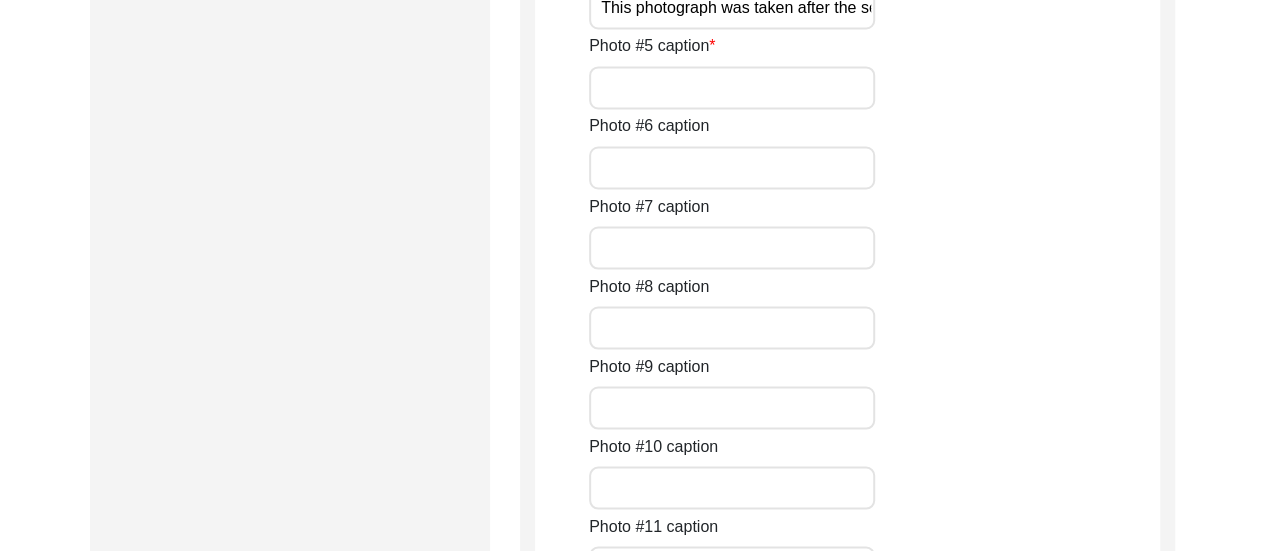 scroll, scrollTop: 0, scrollLeft: 215, axis: horizontal 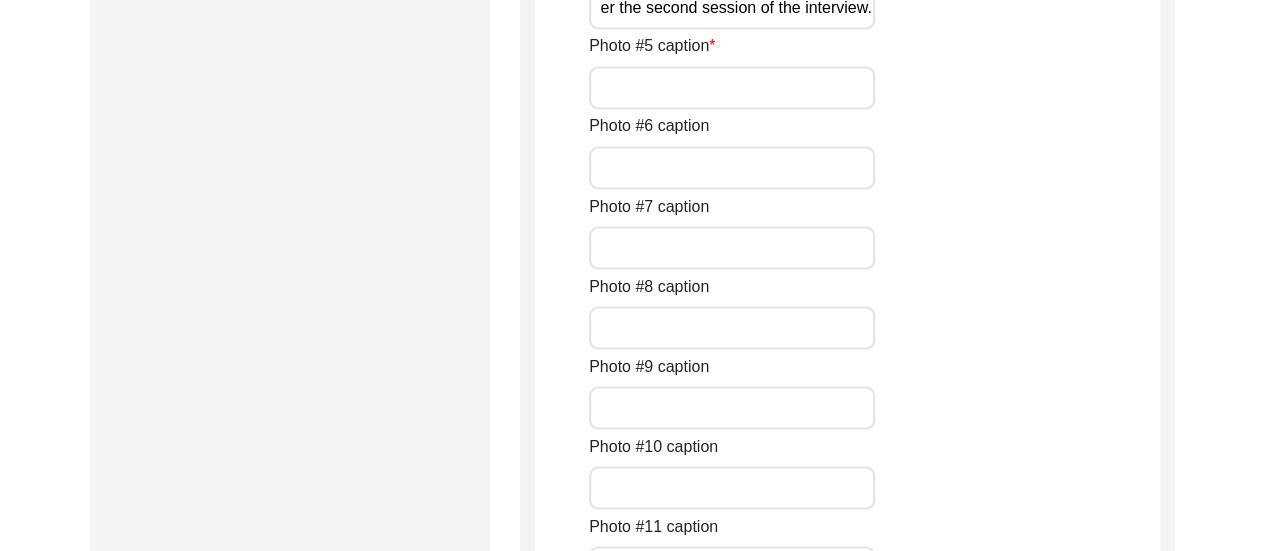 type on "This photograph was taken after the second session of the interview." 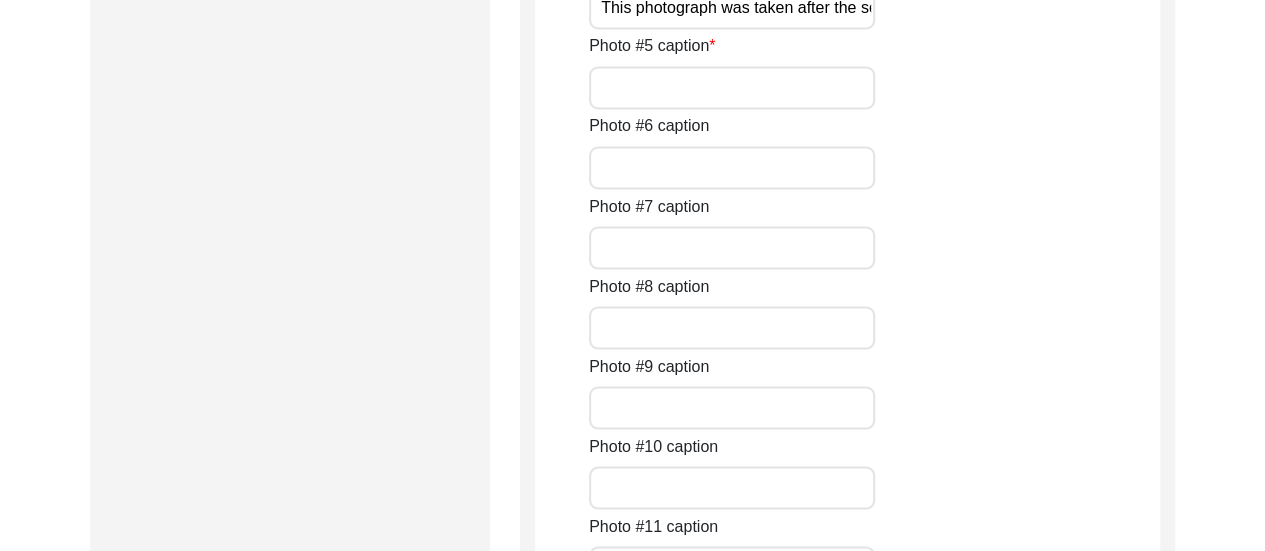 click on "Photo #1 [PERSON_NAME] photograph was taken after the second session of the interview. Photo #2 [PERSON_NAME] photograph was taken after the second session of the interview. Photo #3 [PERSON_NAME] photograph was taken after the second session of the interview. Photo #4 [PERSON_NAME] photograph was taken after the second session of the interview. Photo #5 caption Photo #6 caption Photo #7 caption Photo #8 caption Photo #9 caption Photo #10 caption Photo #11 caption Photo #12 caption Additional photo captions Number of Vintage Black and White Photos Original photo format" 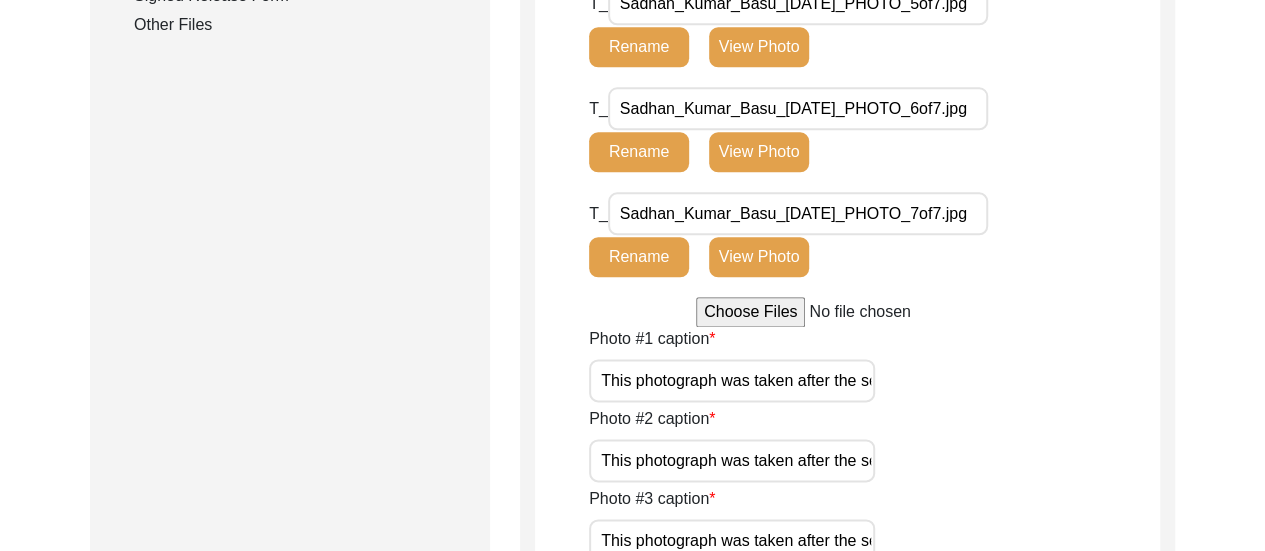 scroll, scrollTop: 1160, scrollLeft: 0, axis: vertical 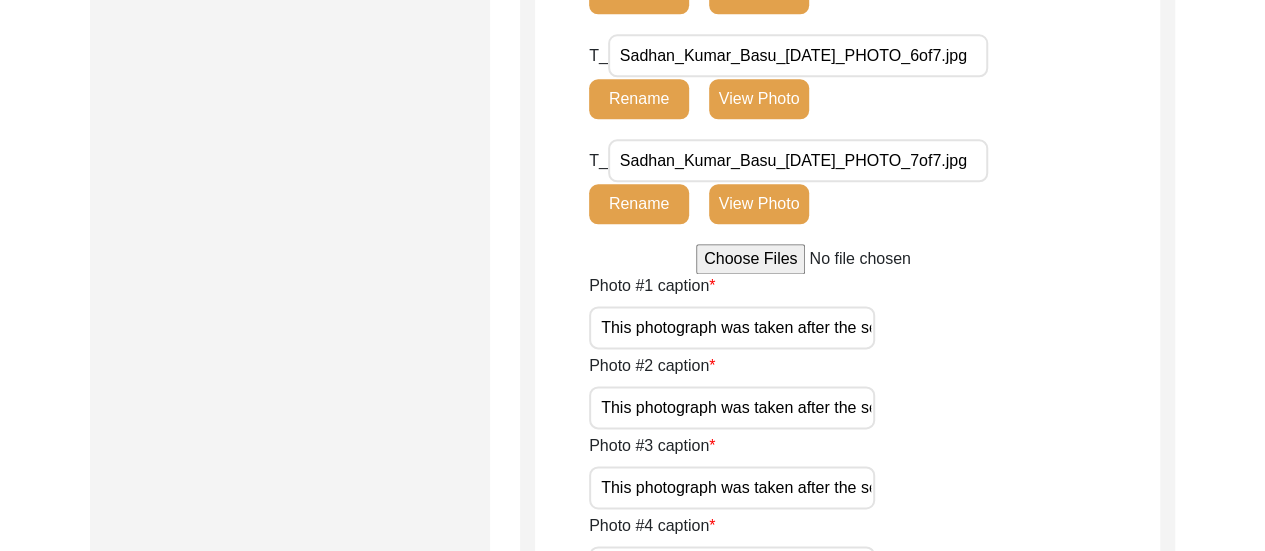 click on "View Photo" 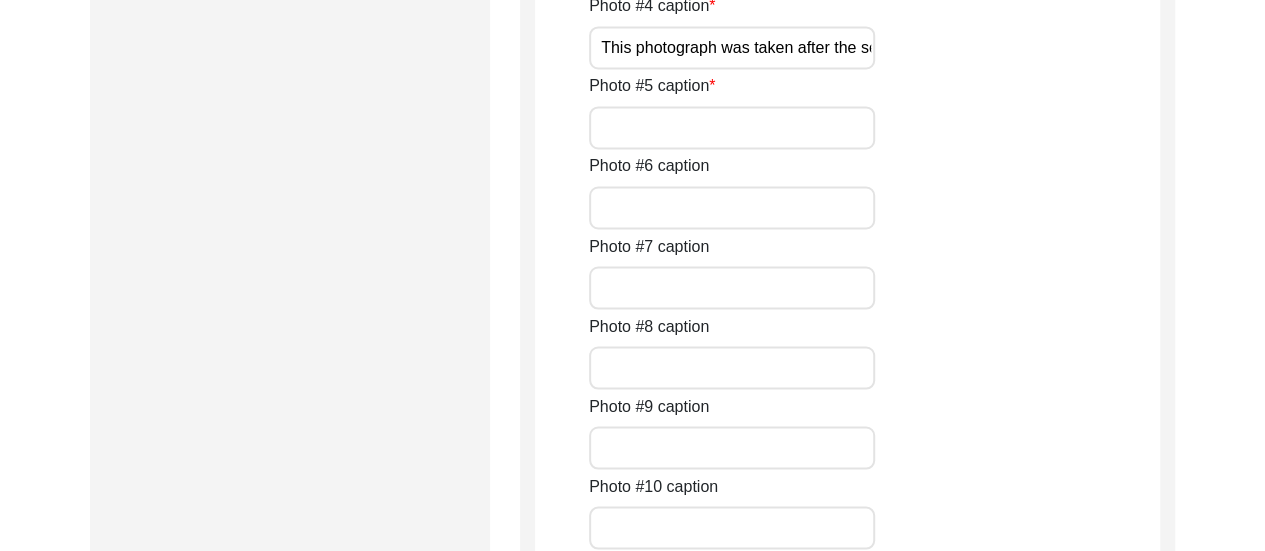 scroll, scrollTop: 1720, scrollLeft: 0, axis: vertical 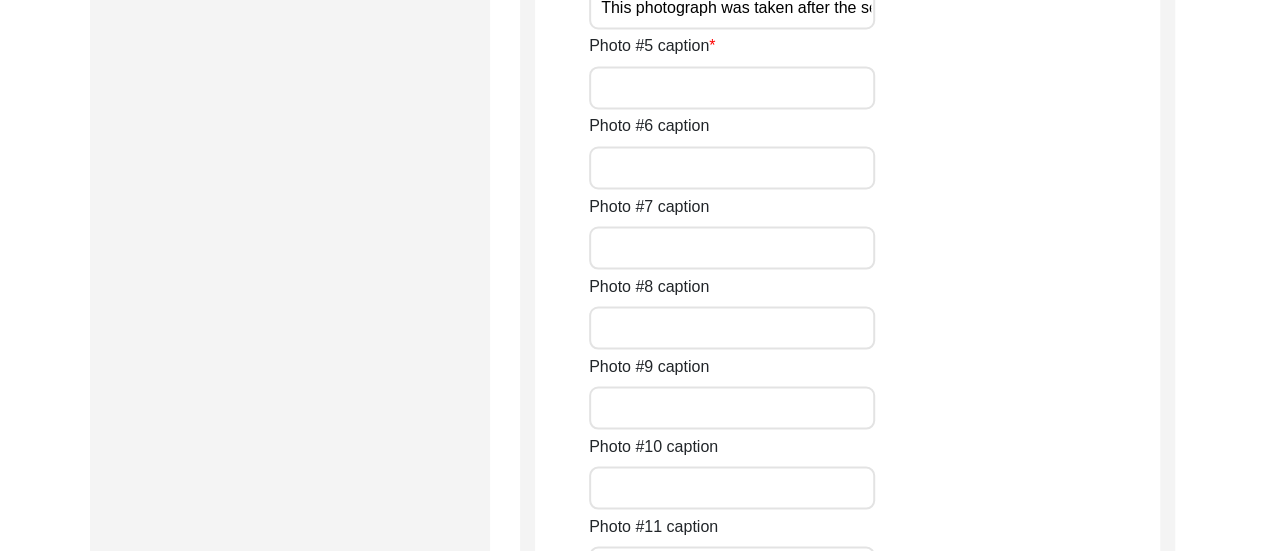click on "Photo #5 caption" at bounding box center [732, 87] 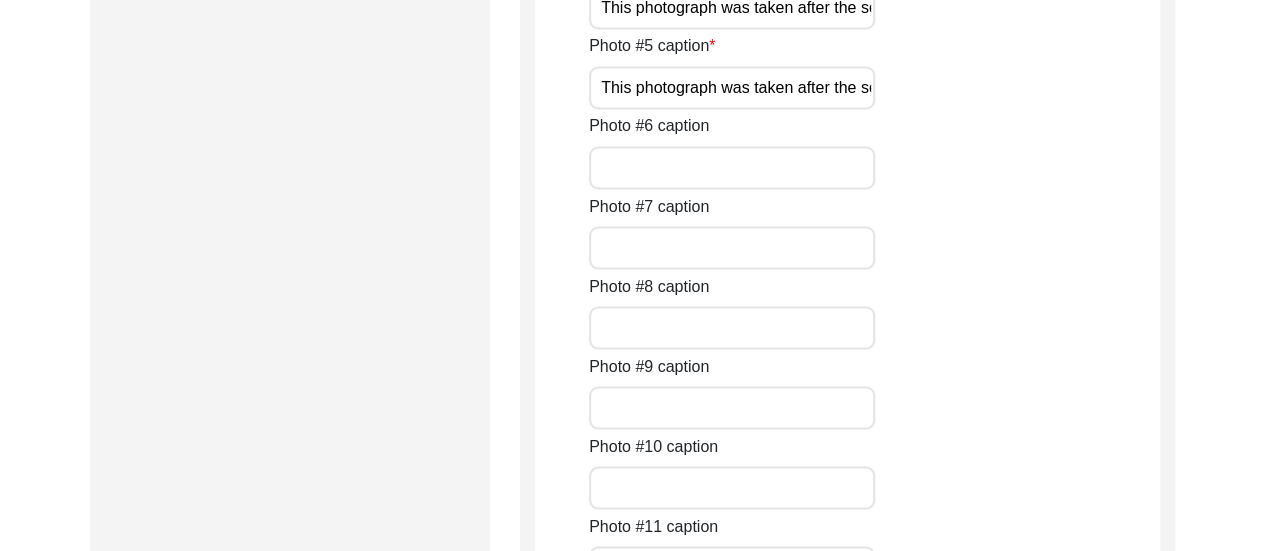 scroll, scrollTop: 0, scrollLeft: 215, axis: horizontal 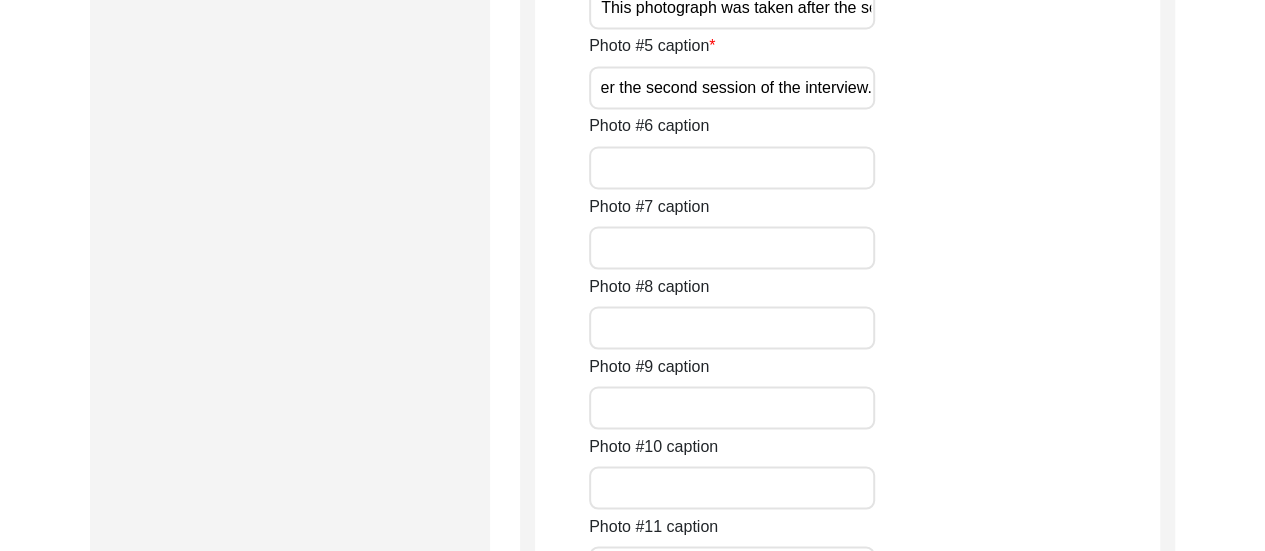 type on "This photograph was taken after the second session of the interview." 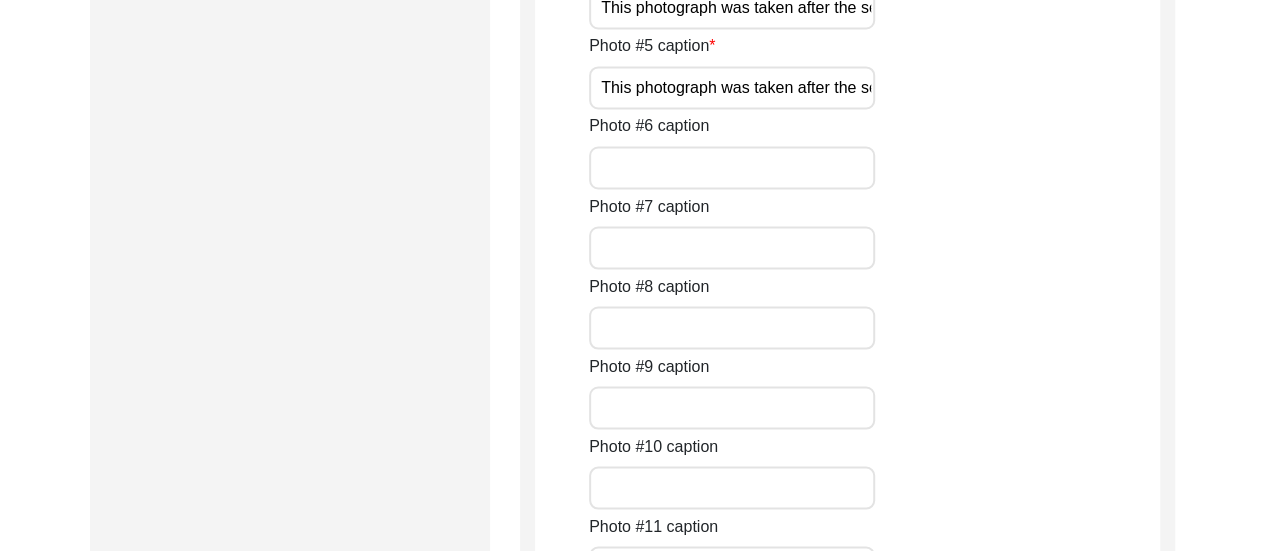 click on "Photo #5 [PERSON_NAME] photograph was taken after the second session of the interview." 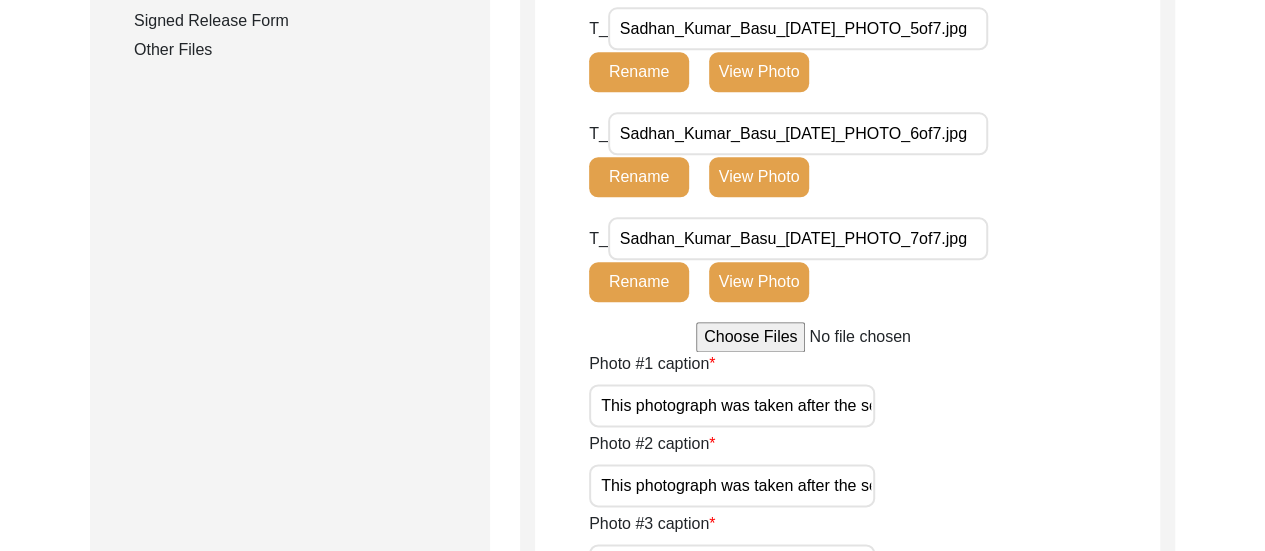 scroll, scrollTop: 1080, scrollLeft: 0, axis: vertical 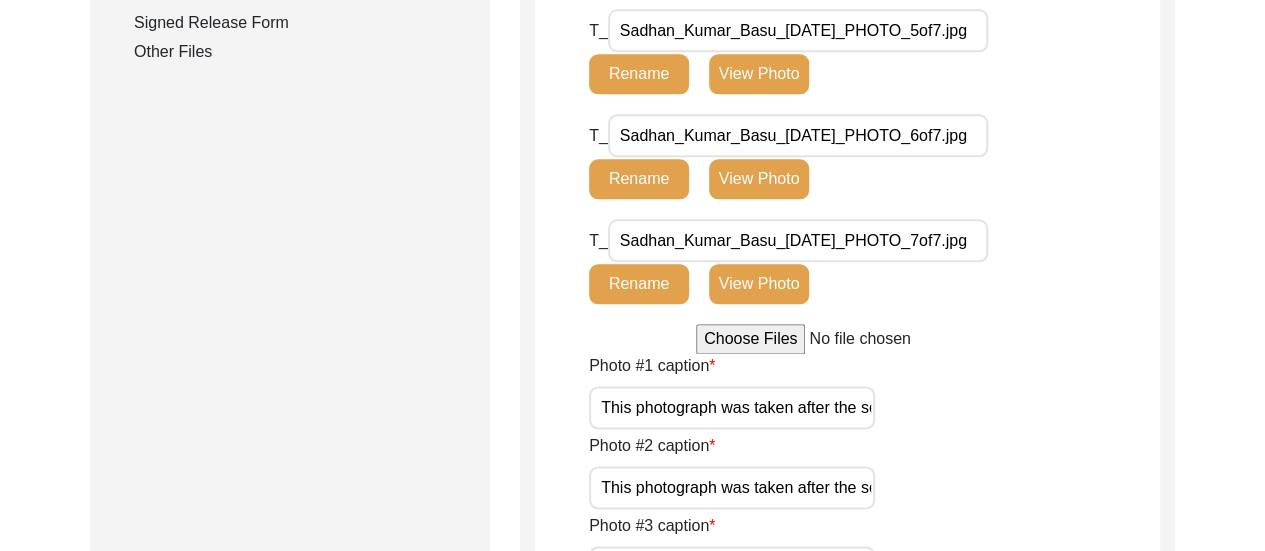 click on "View Photo" 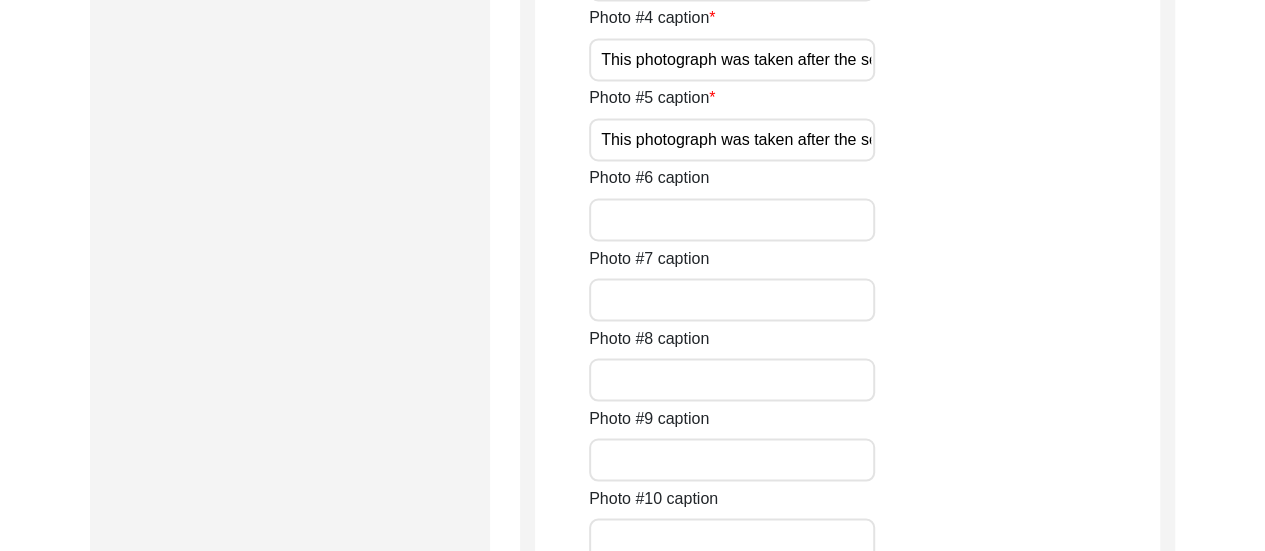 scroll, scrollTop: 1680, scrollLeft: 0, axis: vertical 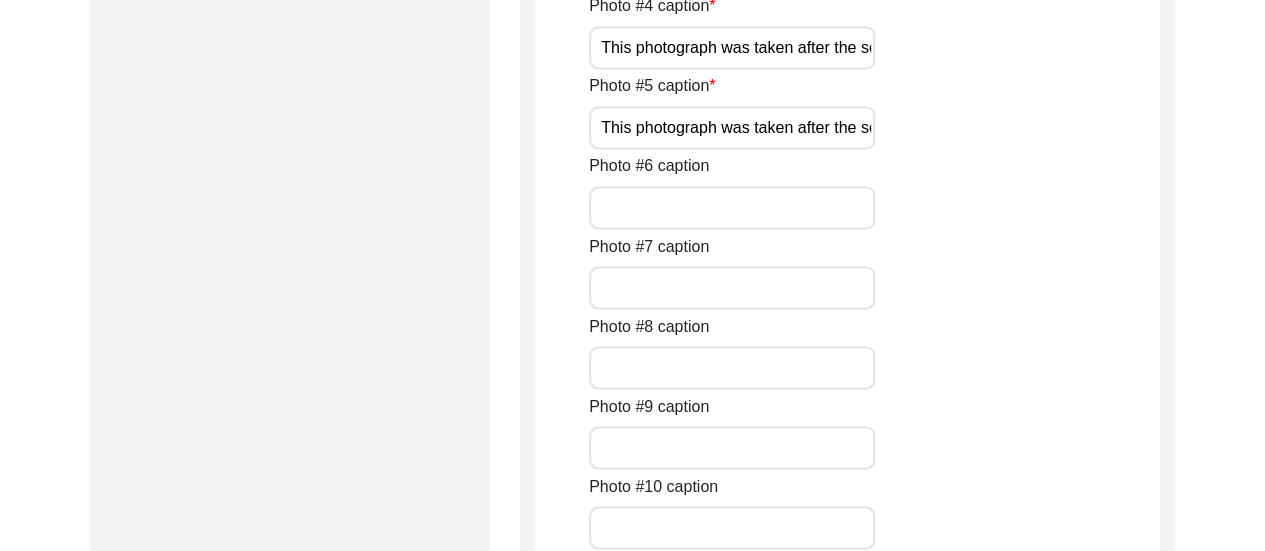 click on "Photo #6 caption" at bounding box center [732, 207] 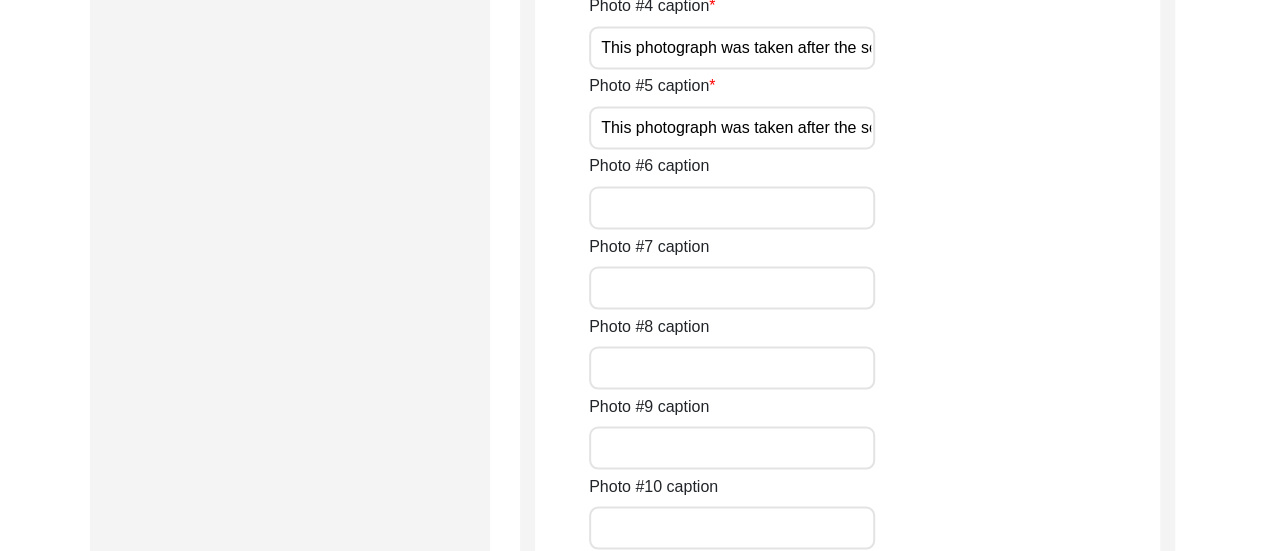 paste on "This photograph was taken after the second session of the interview." 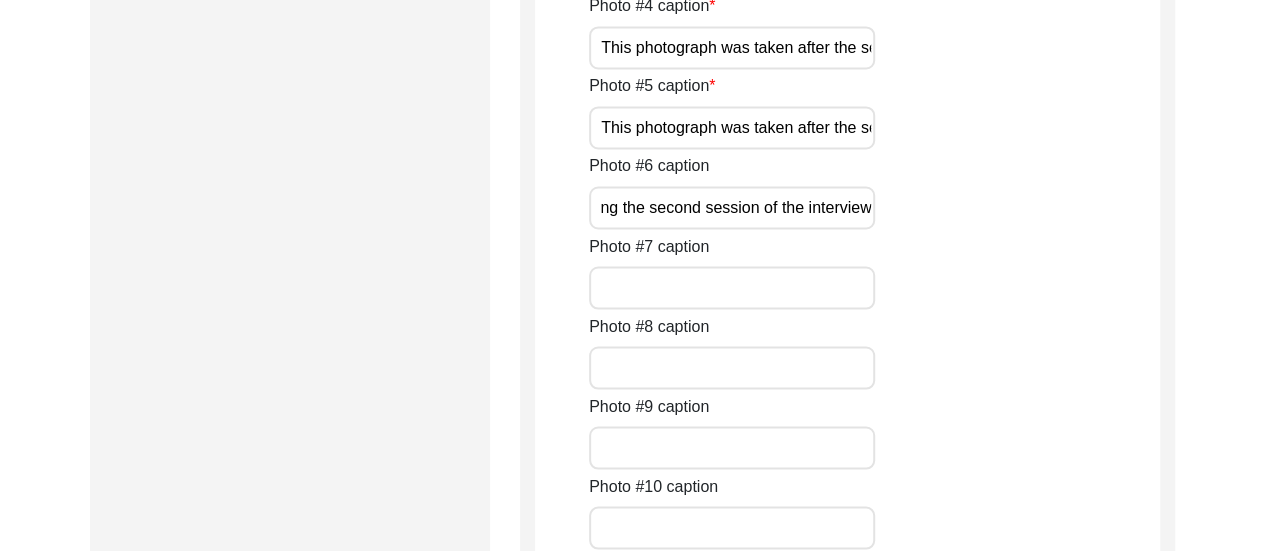scroll, scrollTop: 0, scrollLeft: 228, axis: horizontal 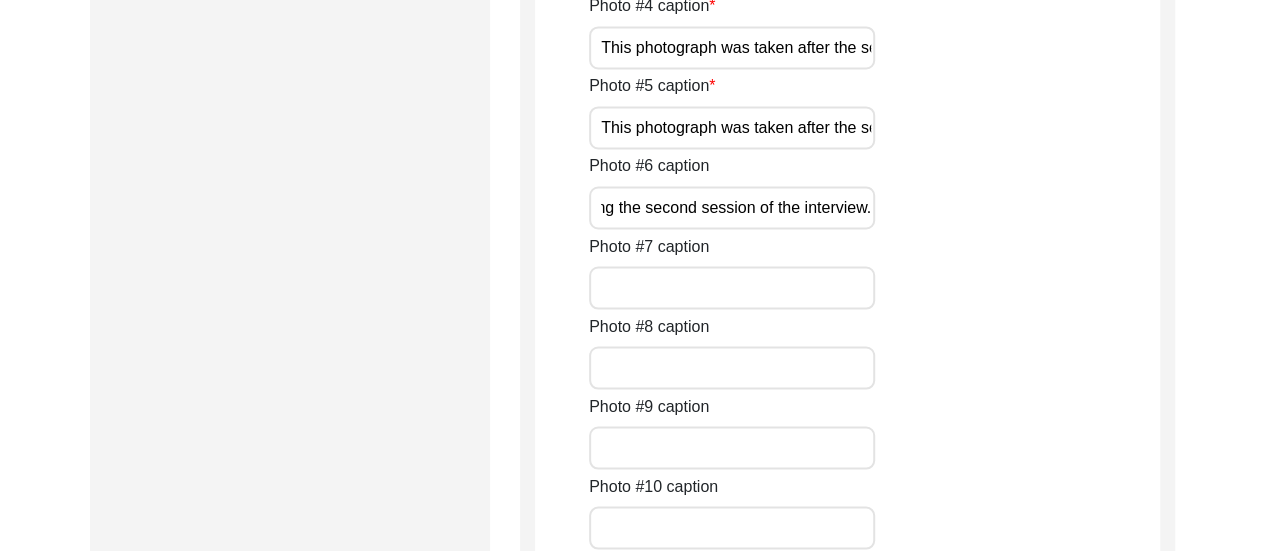type on "This photograph was taken during the second session of the interview." 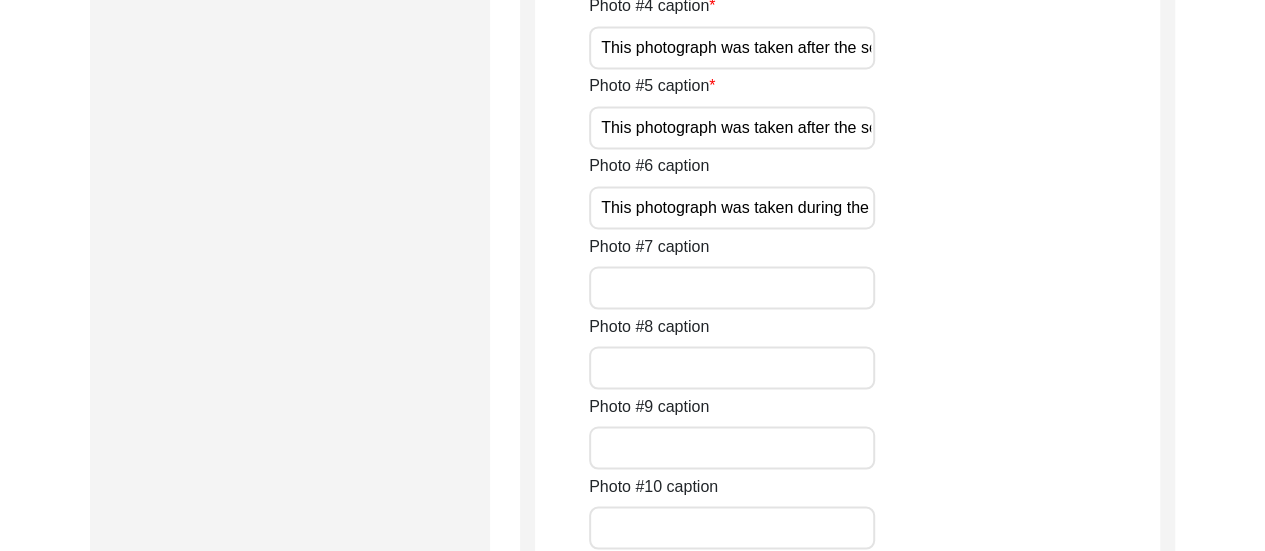click on "Photo #6 [PERSON_NAME] photograph was taken during the second session of the interview." 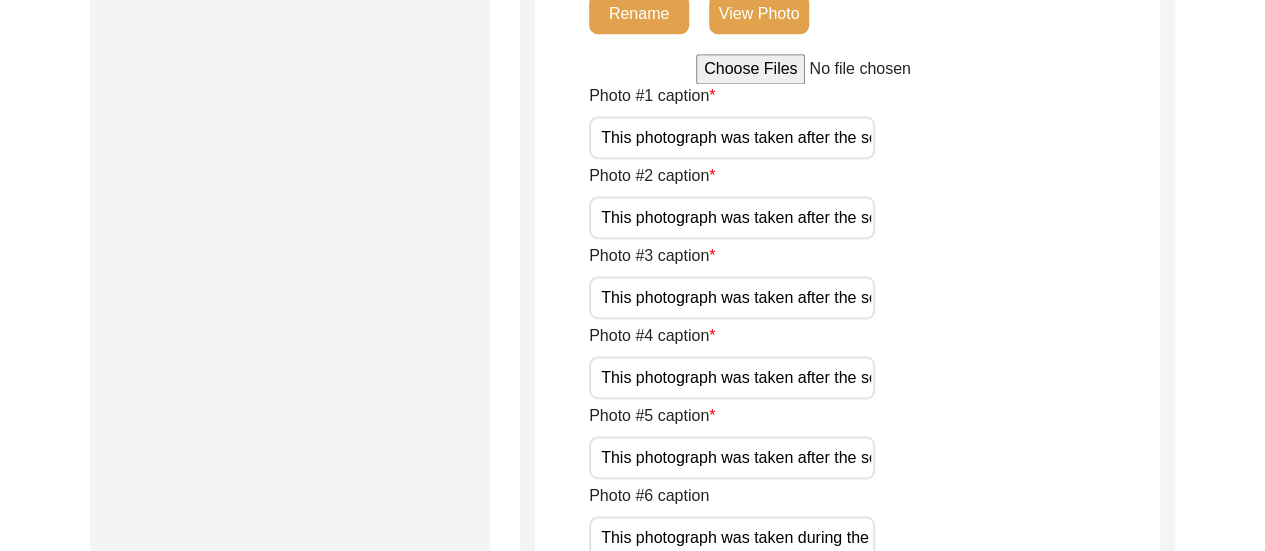 scroll, scrollTop: 1360, scrollLeft: 0, axis: vertical 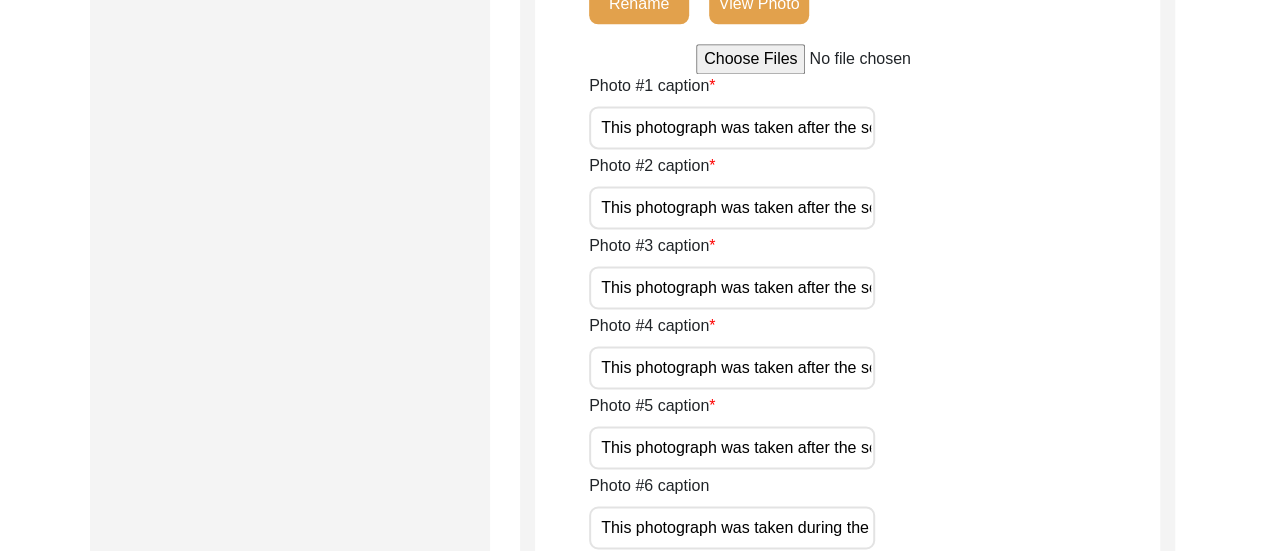 click on "View Photo" 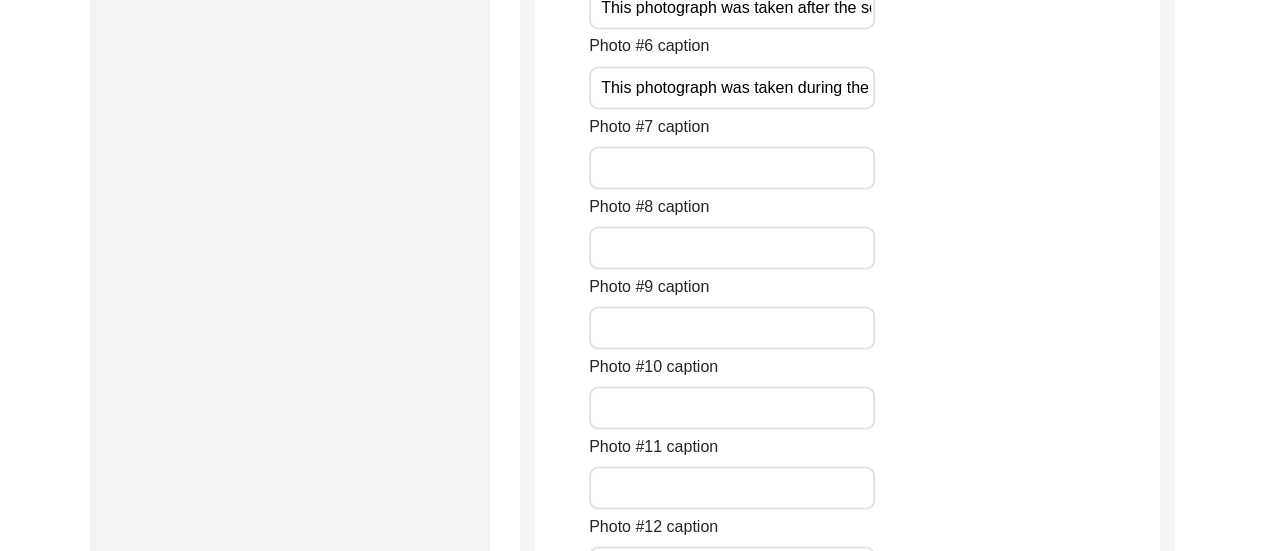 scroll, scrollTop: 1840, scrollLeft: 0, axis: vertical 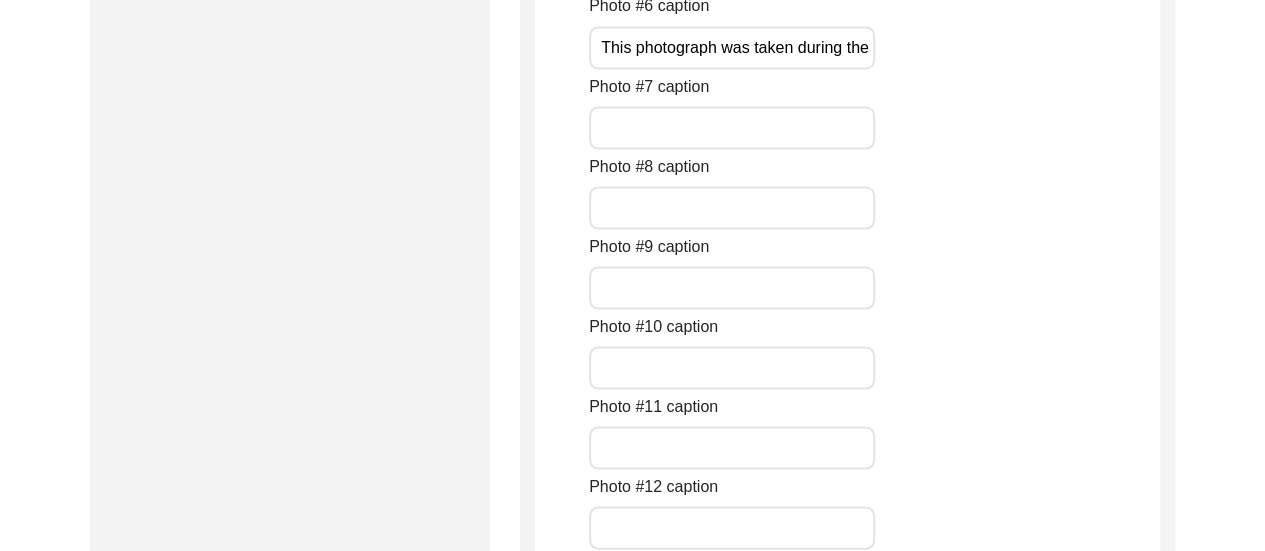 click on "Photo #7 caption" at bounding box center (732, 127) 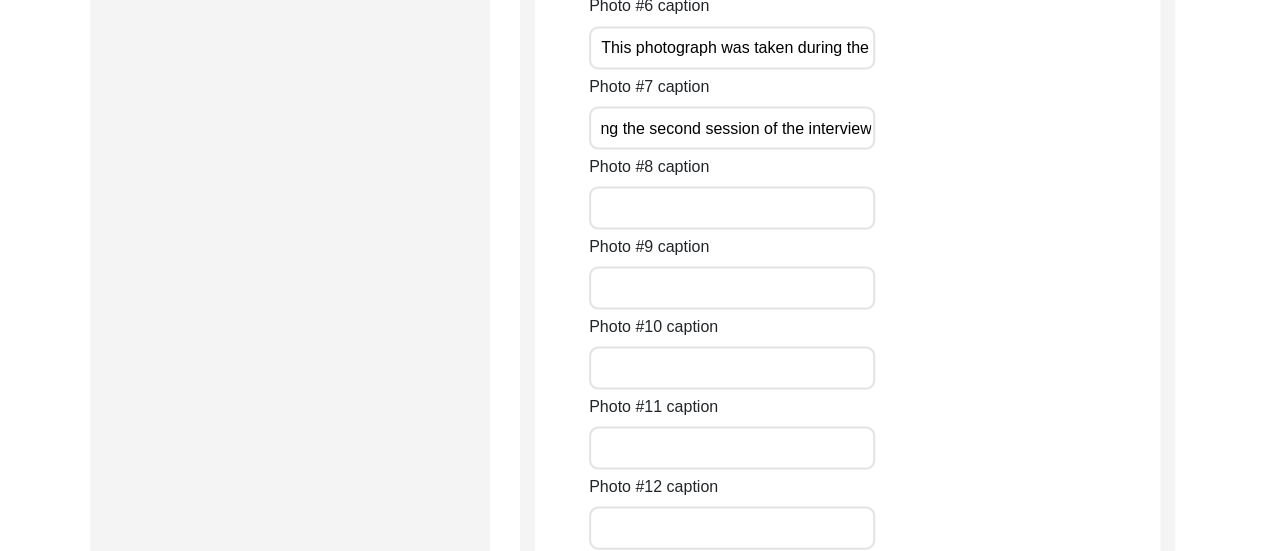 scroll, scrollTop: 0, scrollLeft: 228, axis: horizontal 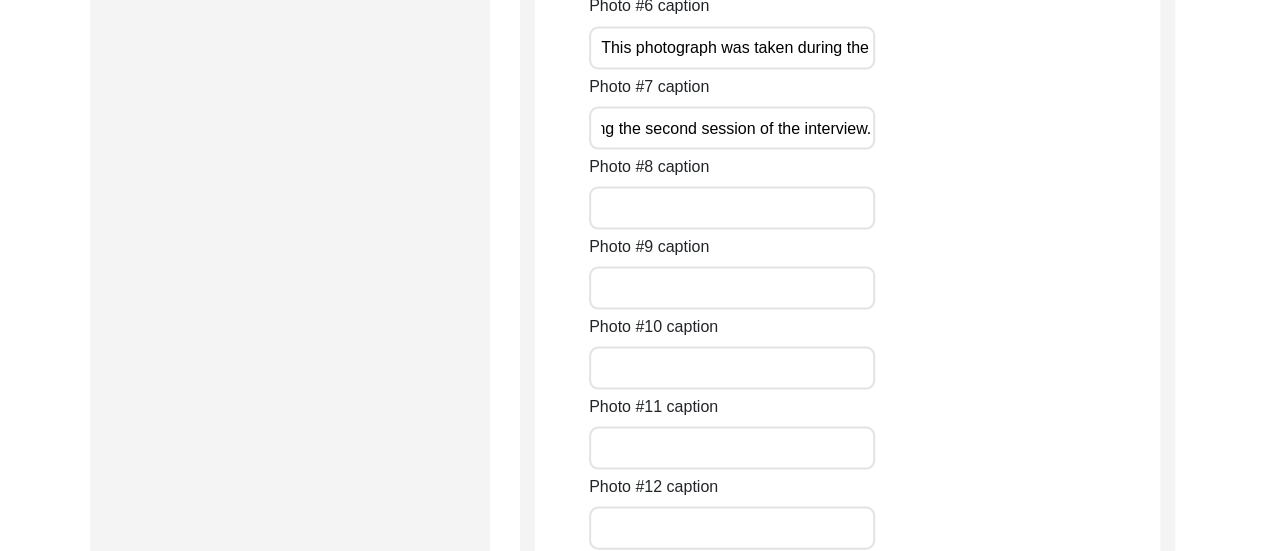 type on "This photograph was taken during the second session of the interview." 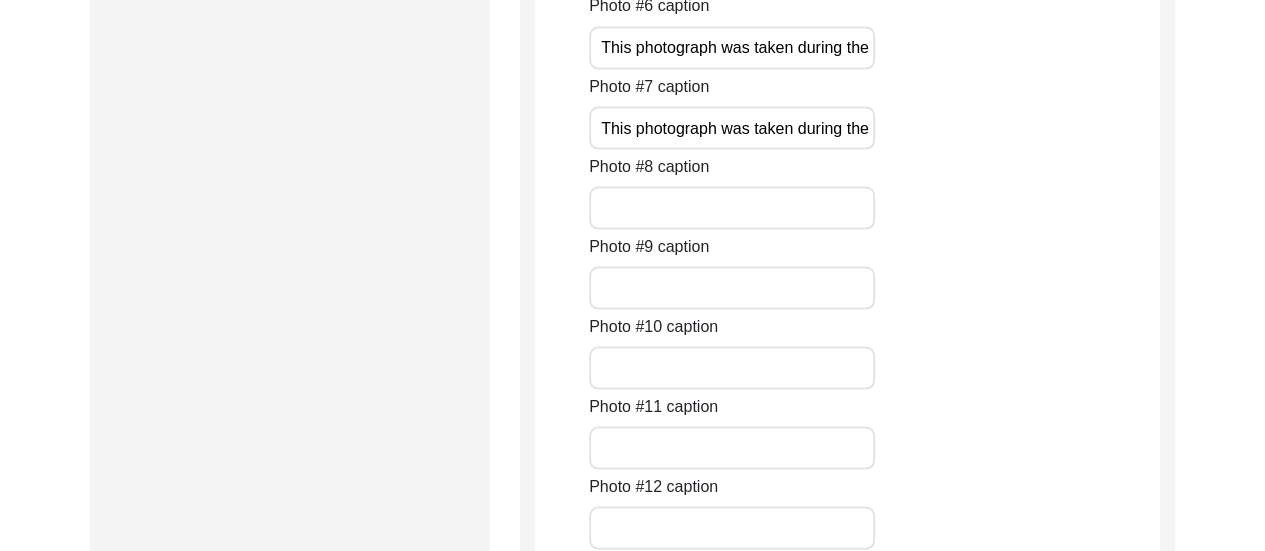 click on "Photo #7 [PERSON_NAME] photograph was taken during the second session of the interview." 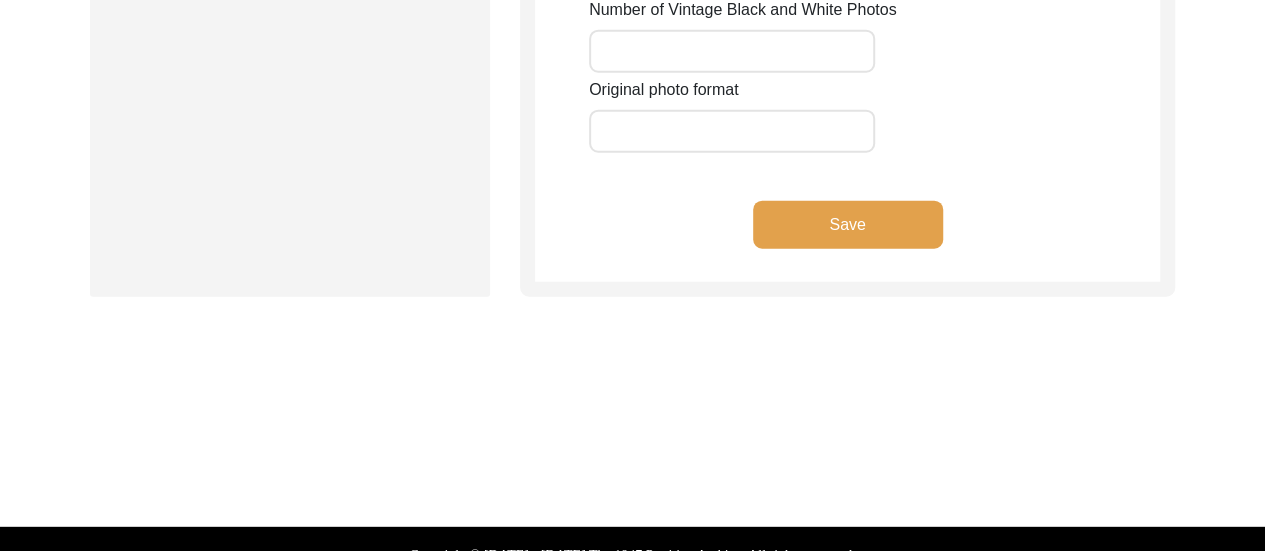 scroll, scrollTop: 2600, scrollLeft: 0, axis: vertical 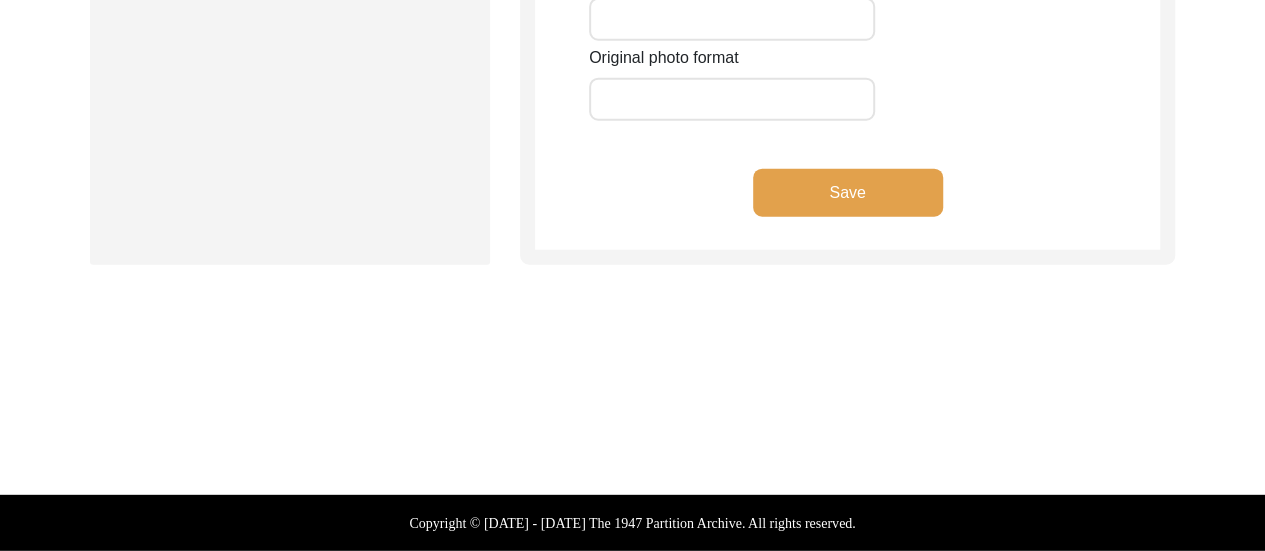 click on "Number of Vintage Black and White Photos" at bounding box center [732, 19] 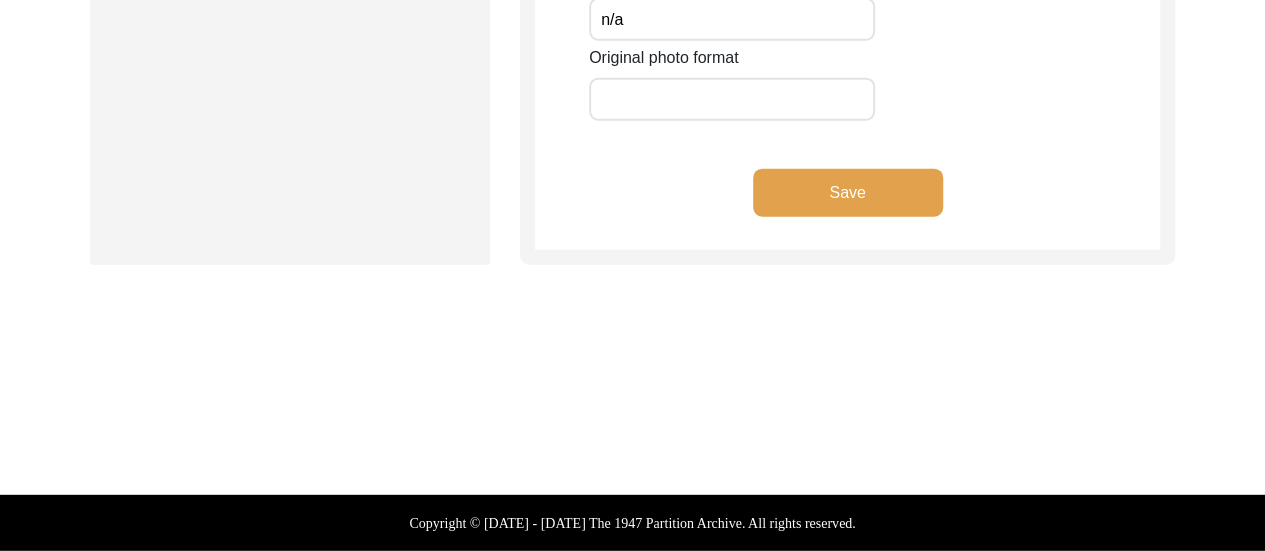 type on "n/a" 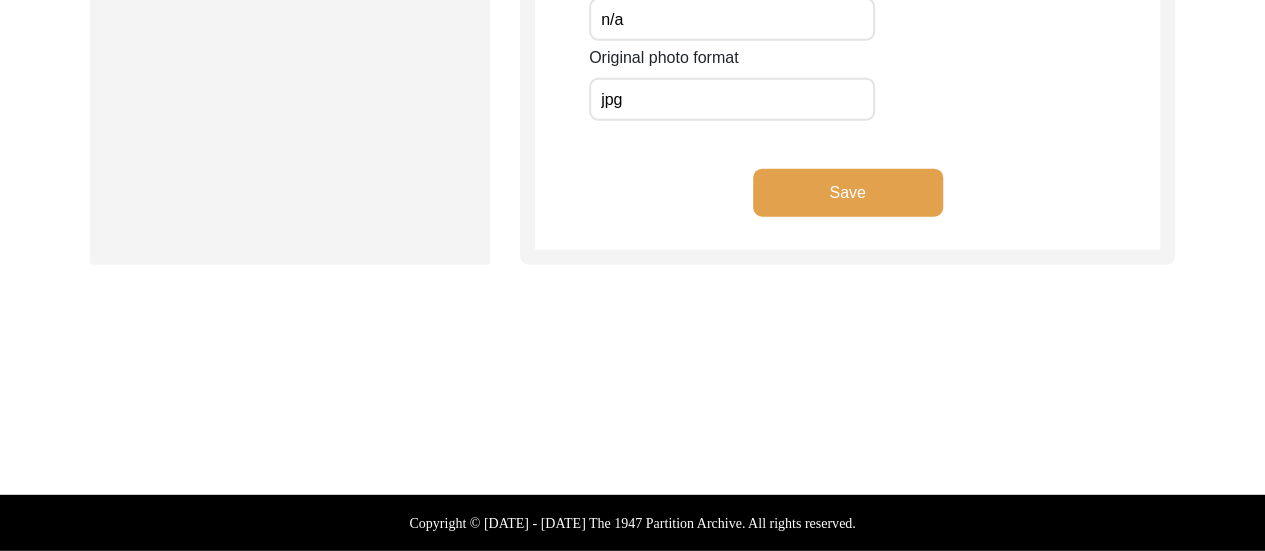 type on "jpg" 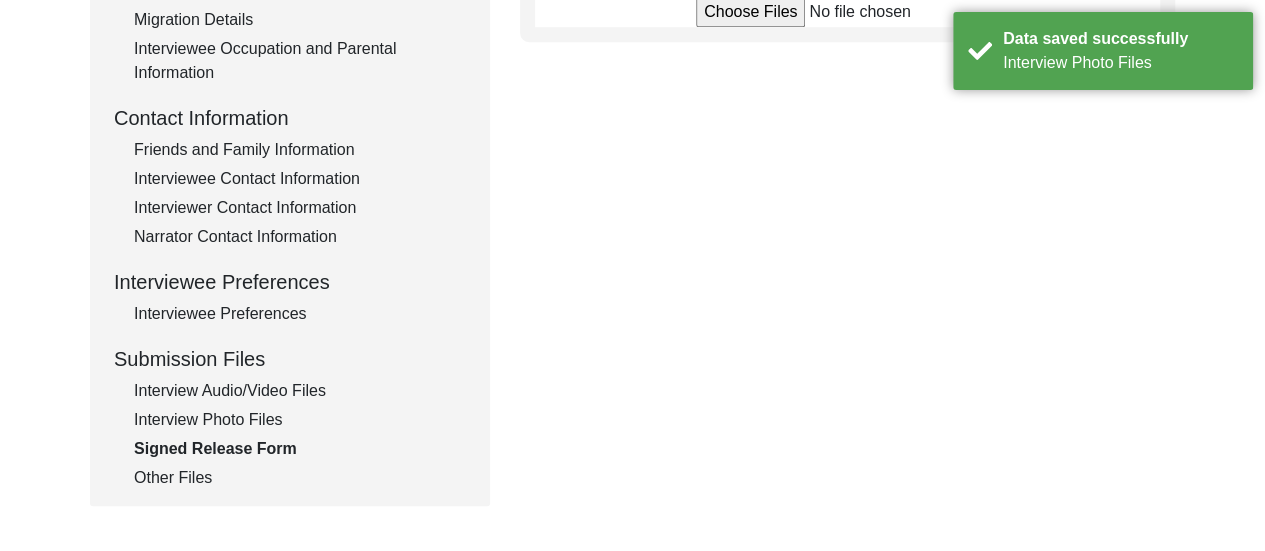scroll, scrollTop: 694, scrollLeft: 0, axis: vertical 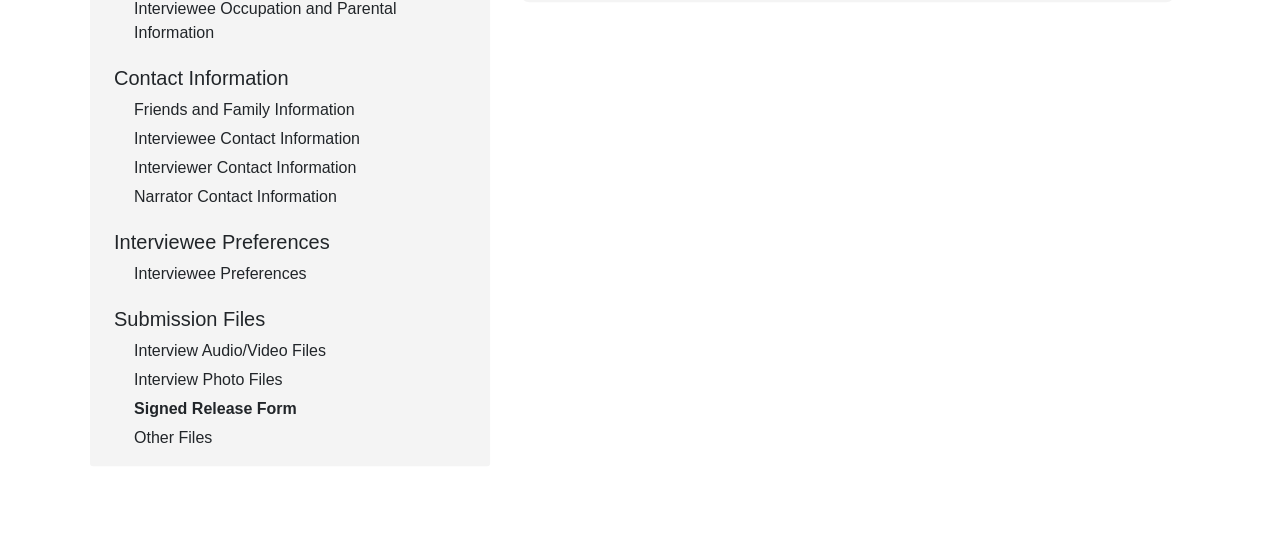 click on "Submission Form   Interview Information   Interviewee Information   Interviewer Information   Narrator Information   Interview Date   Interview Location   Additional Interview Information   Interview Summary/Abstract   Migration Information   Birthplace Location   Interviewee Residence Before Partition   Interviewee Residence After Partition   Migration Details   Interviewee Occupation and Parental Information   Contact Information   Friends and Family Information   Interviewee Contact Information   Interviewer Contact Information   Narrator Contact Information   Interviewee Preferences   Interviewee Preferences   Submission Files   Interview Audio/Video Files   Interview Photo Files   Signed Release Form   Other Files   Signed Release Form  Use Adobe Scan to scan both pages of the Release form, and merge them into a single pdf file.  You can also take a photo of both Release form pages and submit them individually.  File Naming Convention: Release Form: Sikandar_Baptista_[DATE]_RELEASE  or" 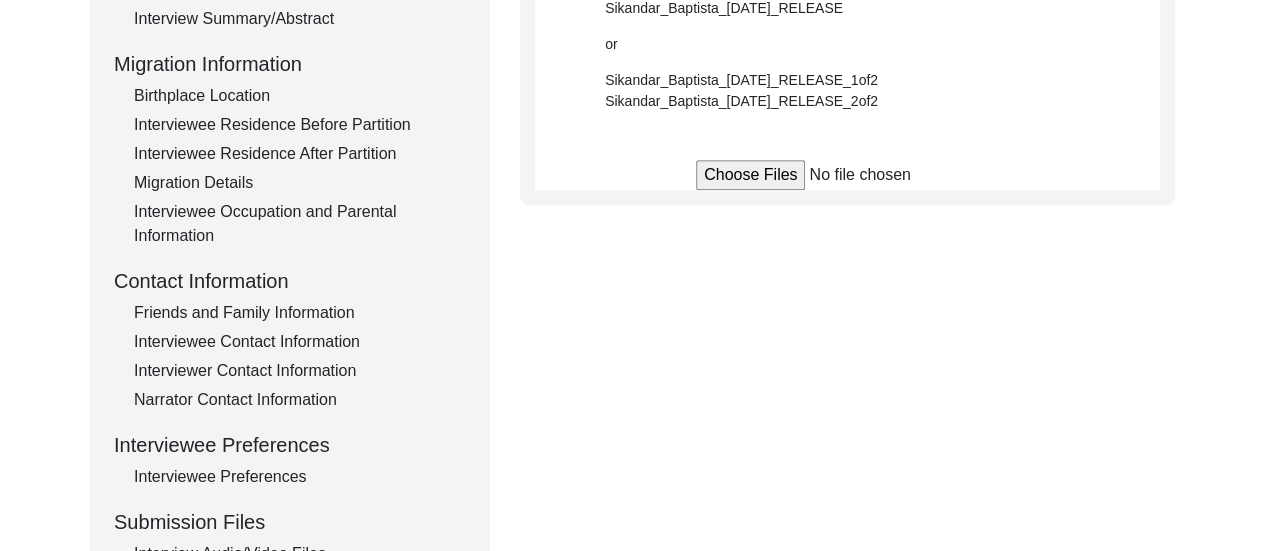 scroll, scrollTop: 494, scrollLeft: 0, axis: vertical 